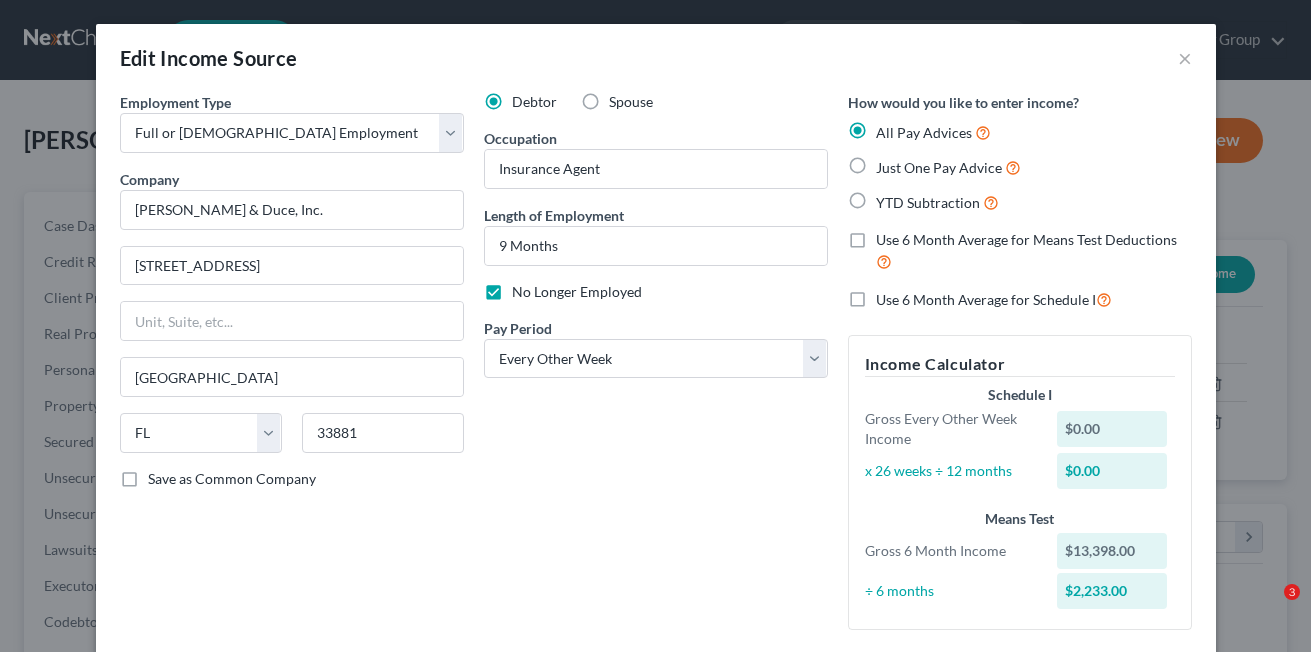 select on "0" 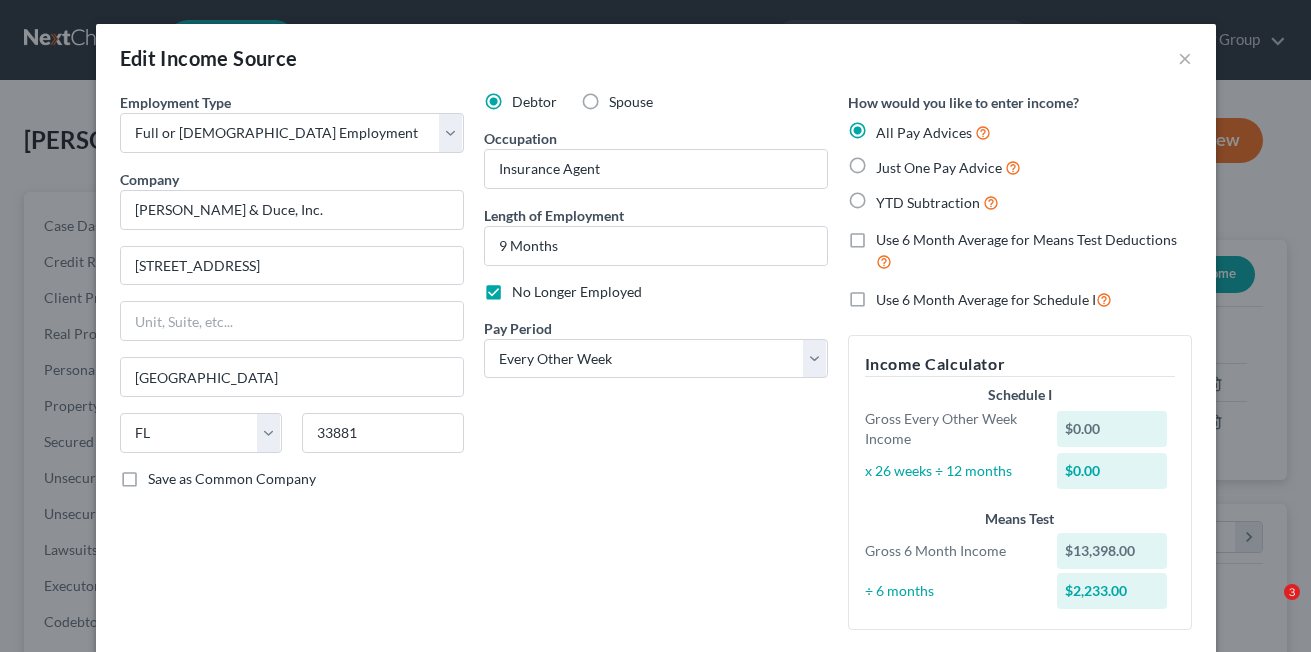 scroll, scrollTop: 0, scrollLeft: 0, axis: both 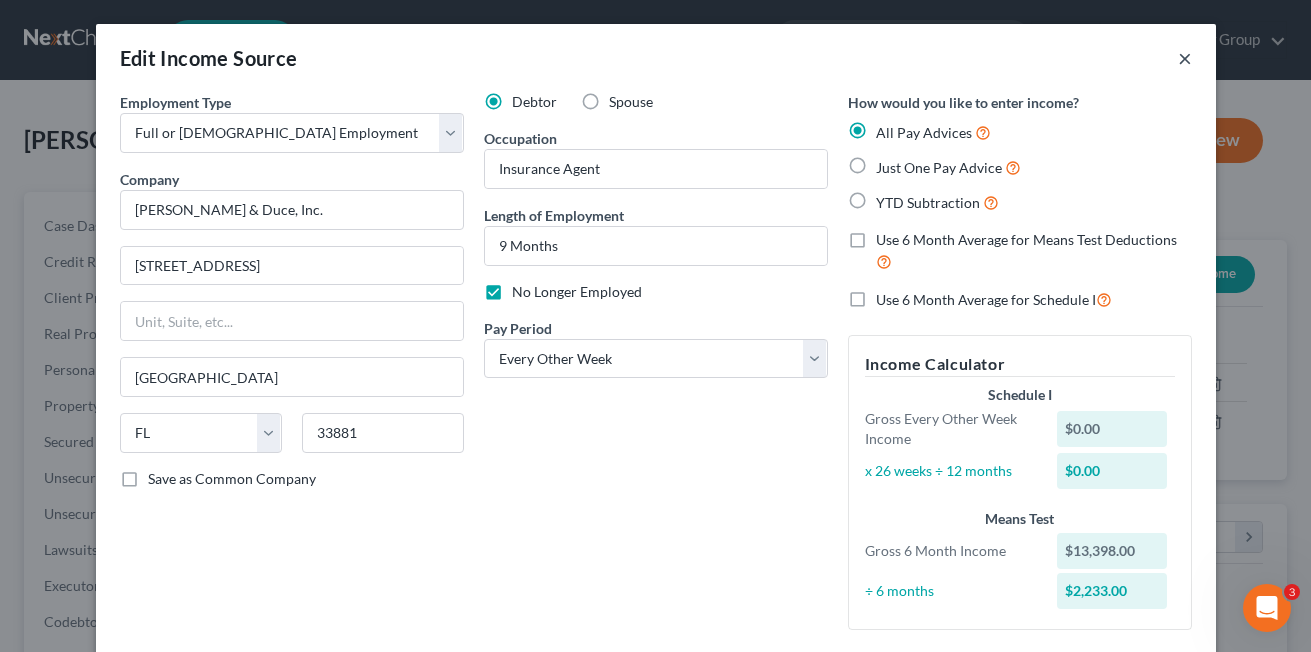 click on "×" at bounding box center [1185, 58] 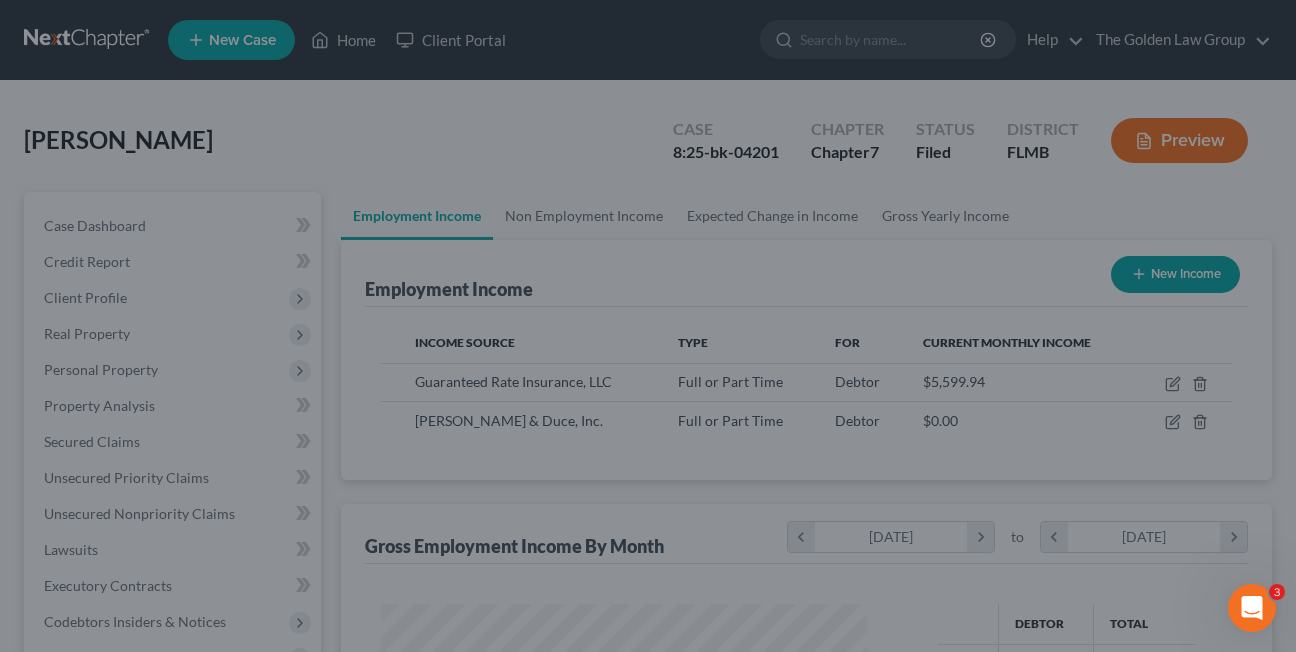 scroll, scrollTop: 359, scrollLeft: 520, axis: both 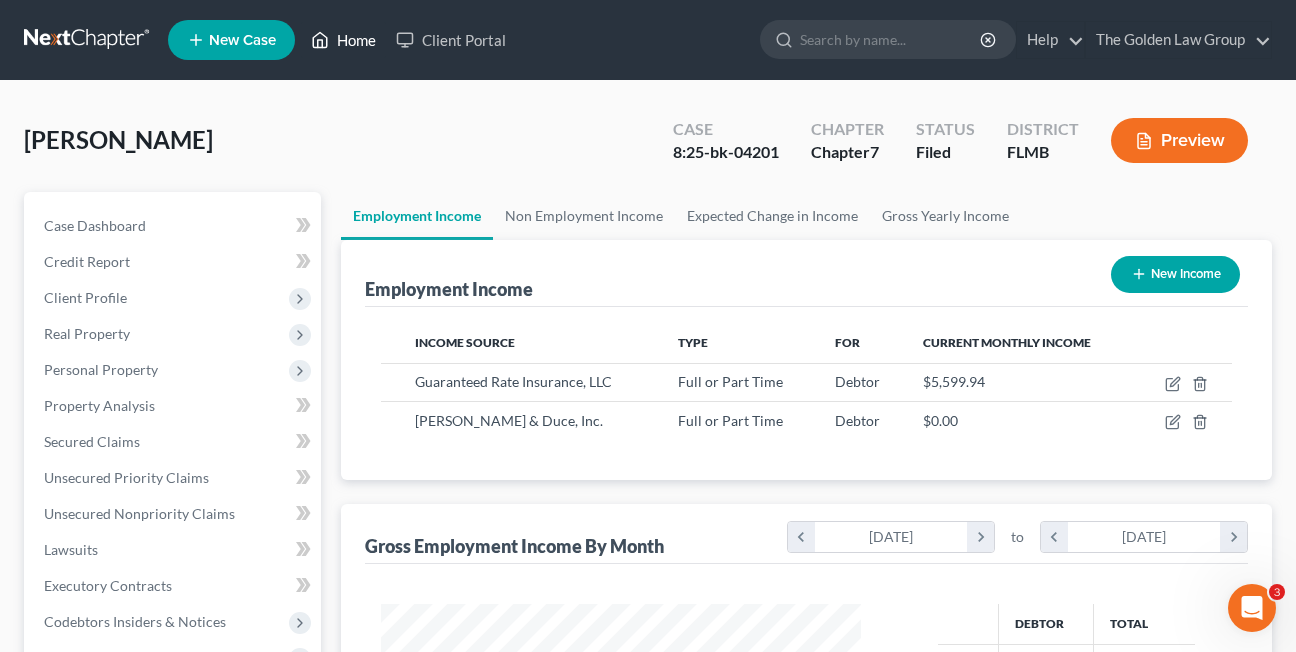 click on "Home" at bounding box center [343, 40] 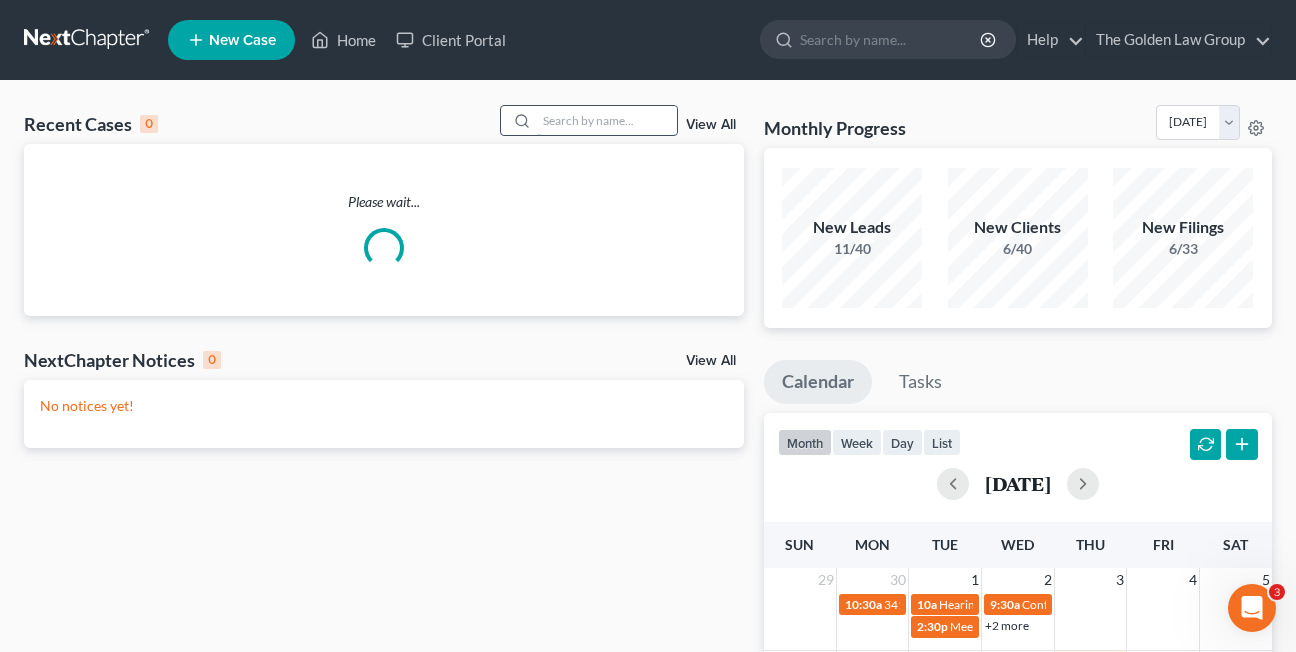 click at bounding box center [607, 120] 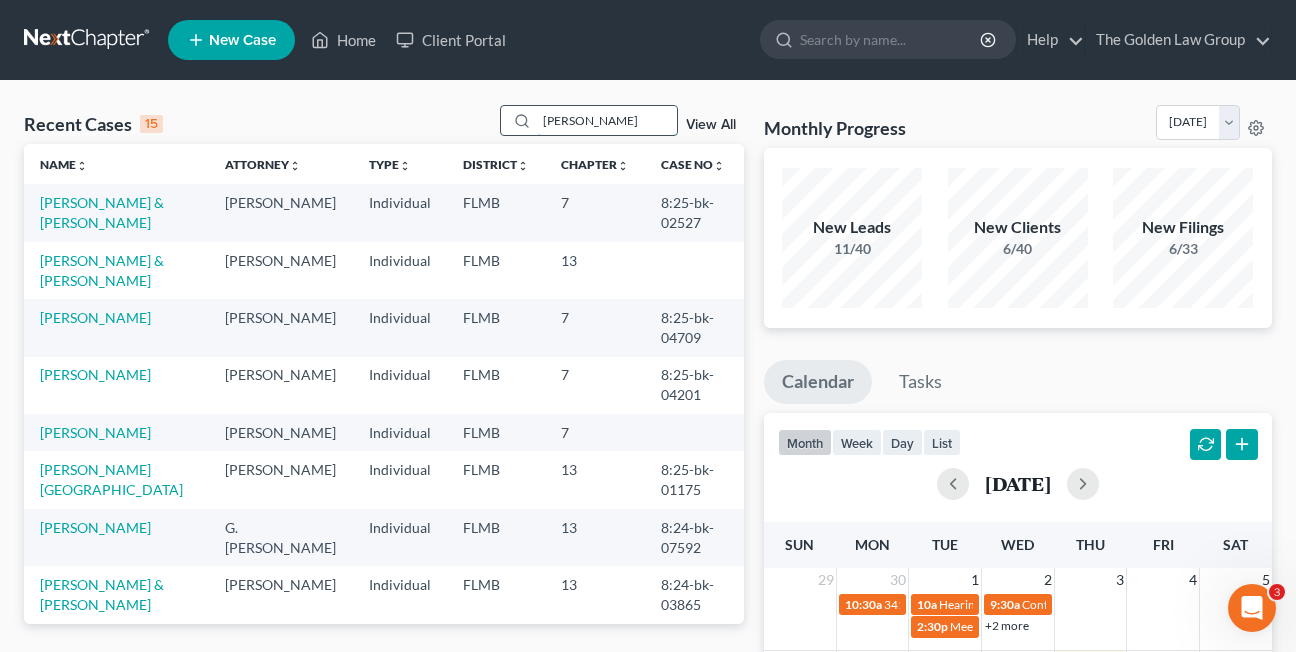type on "[PERSON_NAME]" 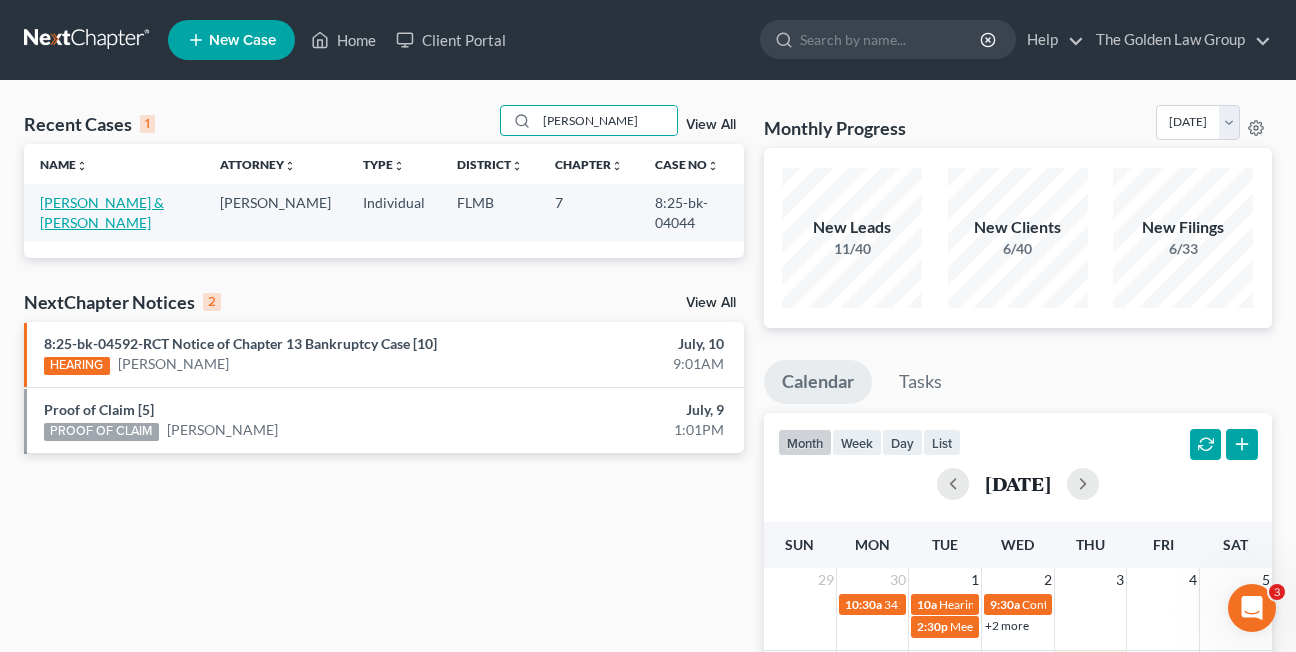 click on "[PERSON_NAME] & [PERSON_NAME]" at bounding box center [102, 212] 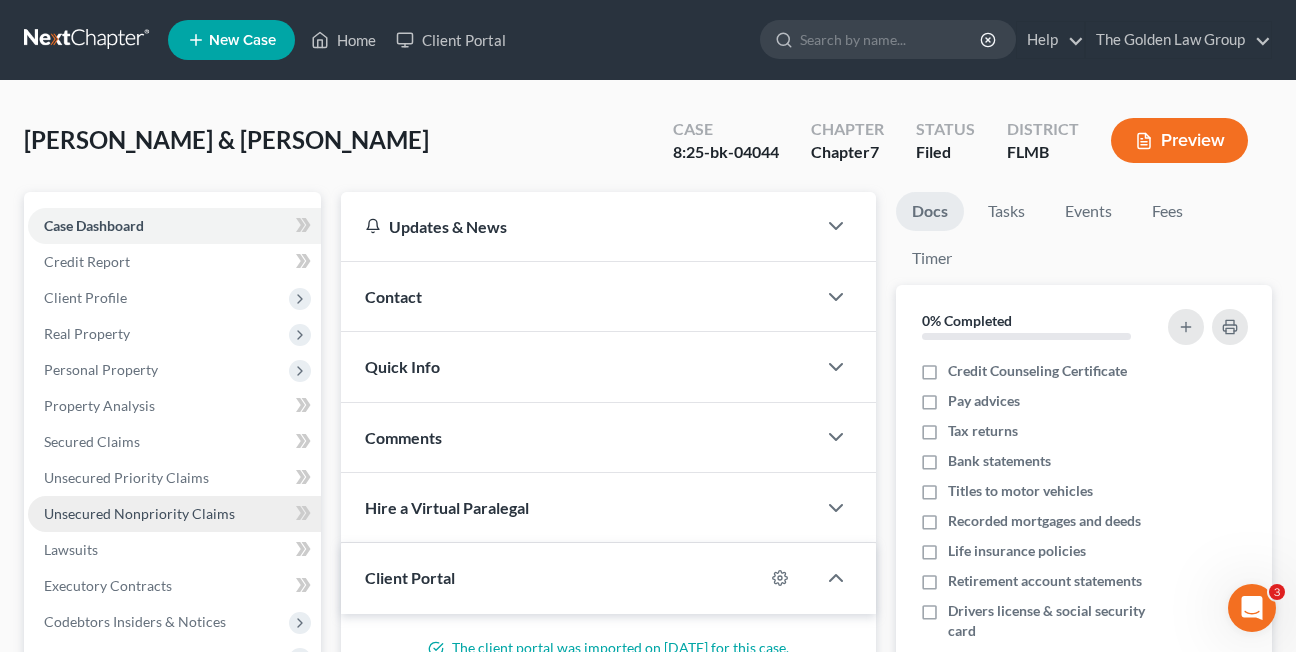 scroll, scrollTop: 200, scrollLeft: 0, axis: vertical 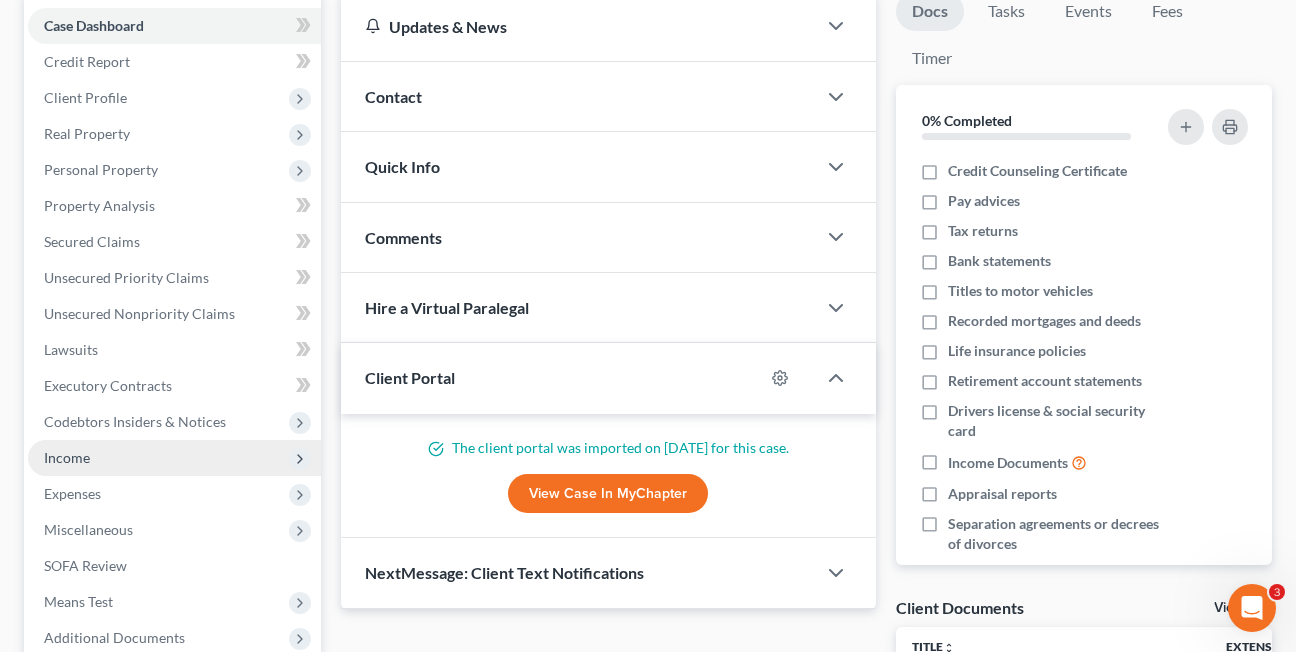 click on "Income" at bounding box center [67, 457] 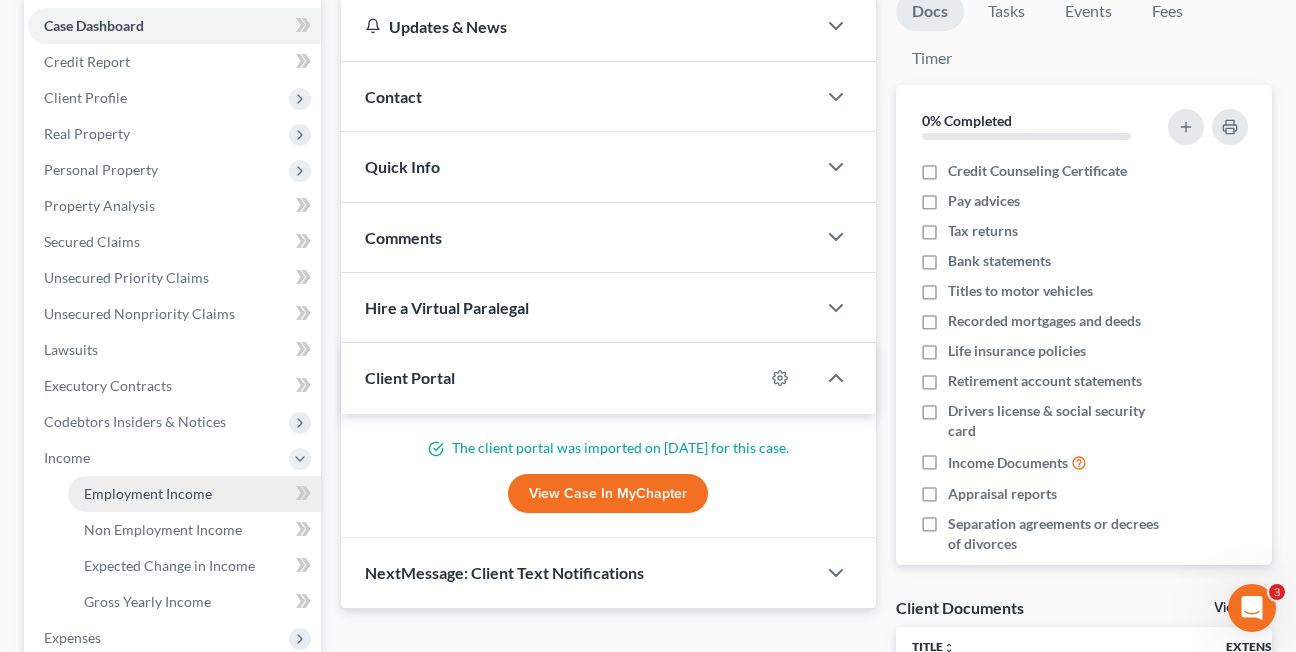 click on "Employment Income" at bounding box center [148, 493] 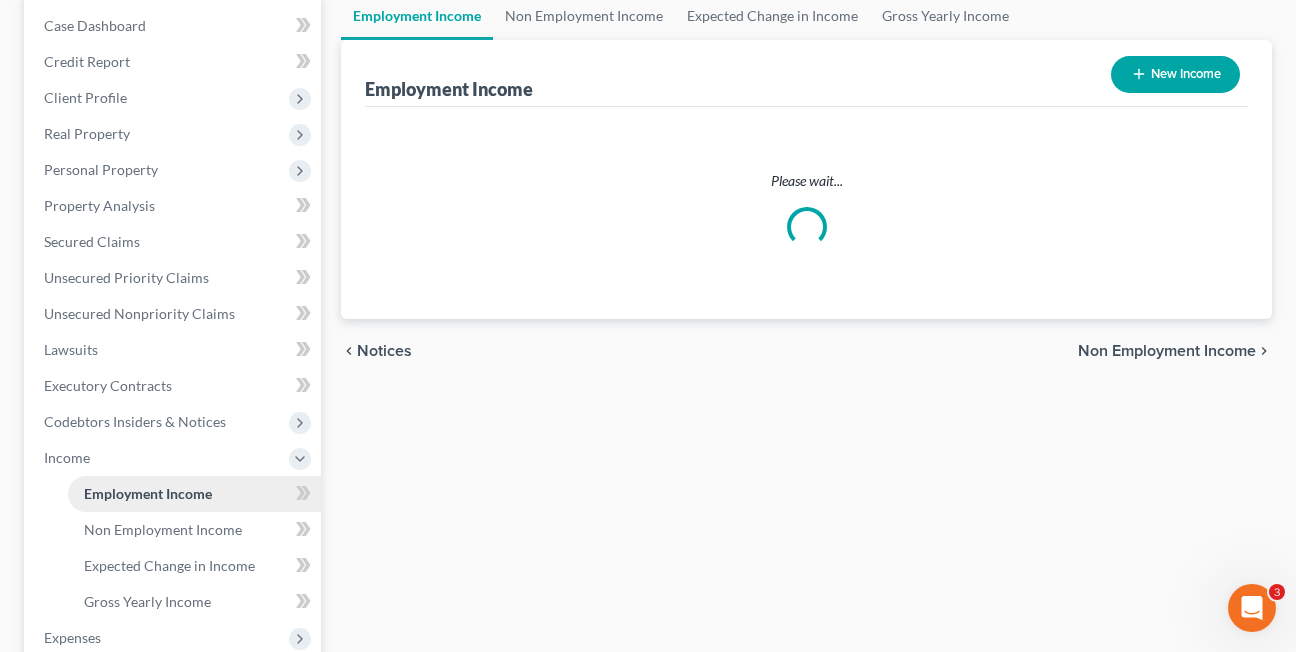 scroll, scrollTop: 0, scrollLeft: 0, axis: both 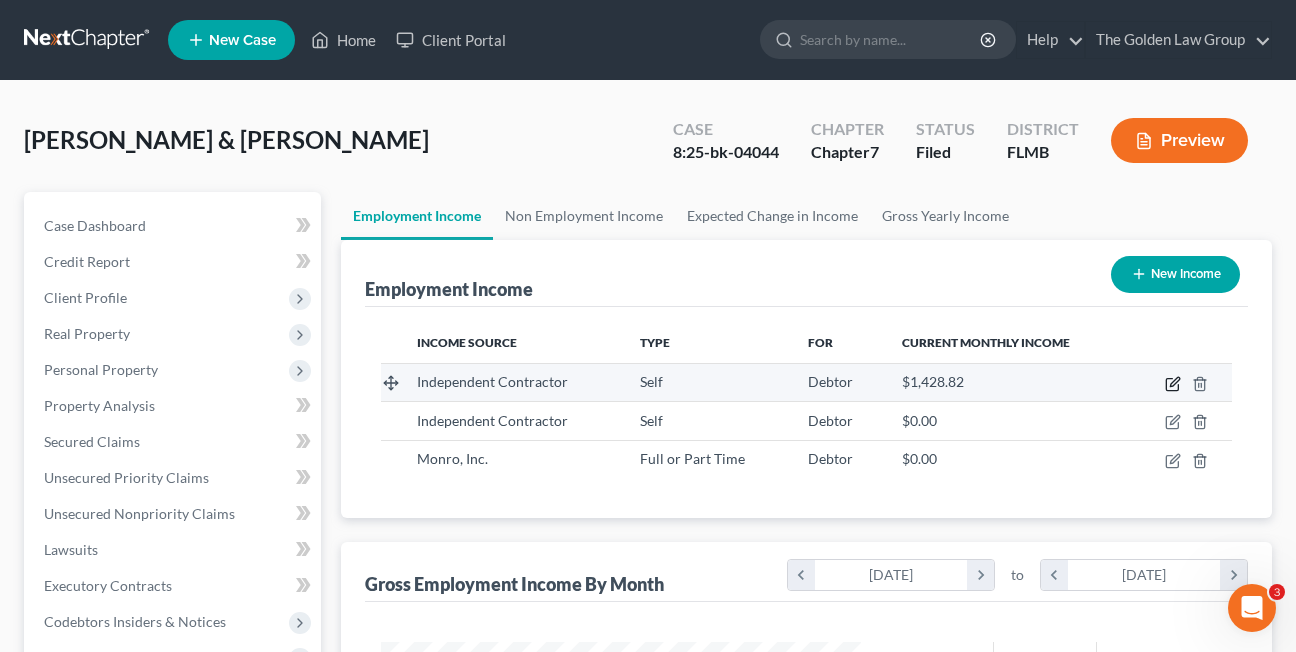 click 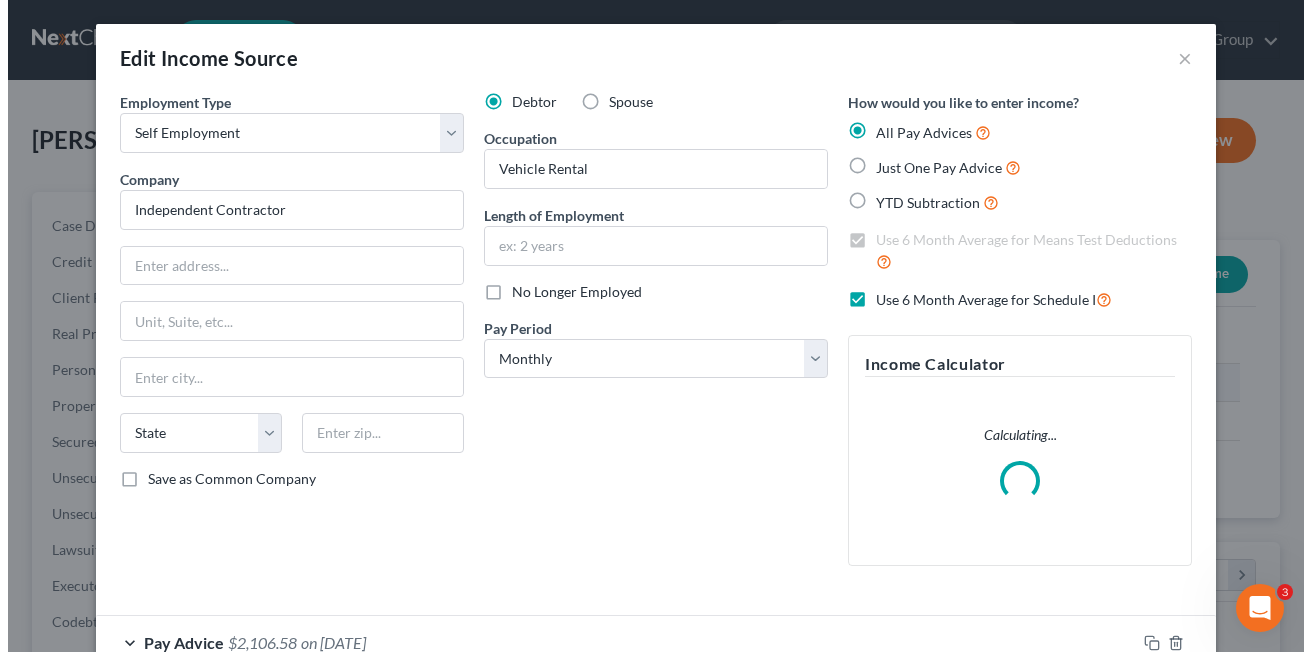 scroll, scrollTop: 999642, scrollLeft: 999474, axis: both 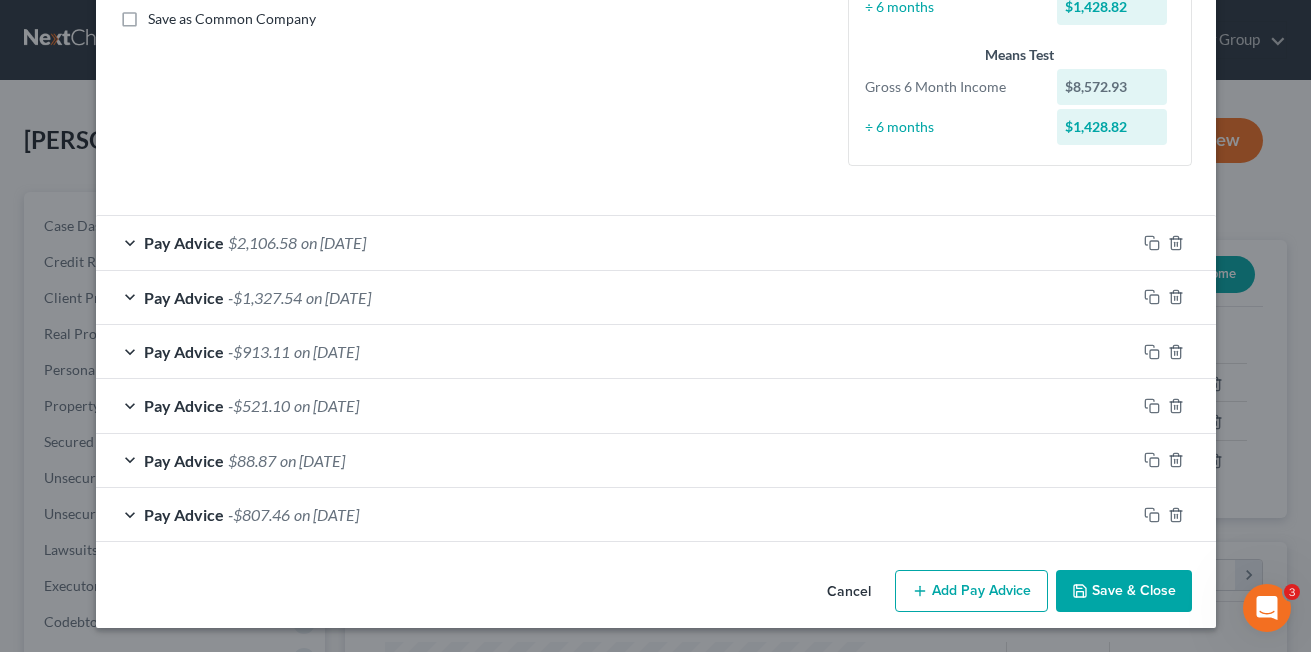 click on "Pay Advice -$807.46 on [DATE]" at bounding box center (616, 514) 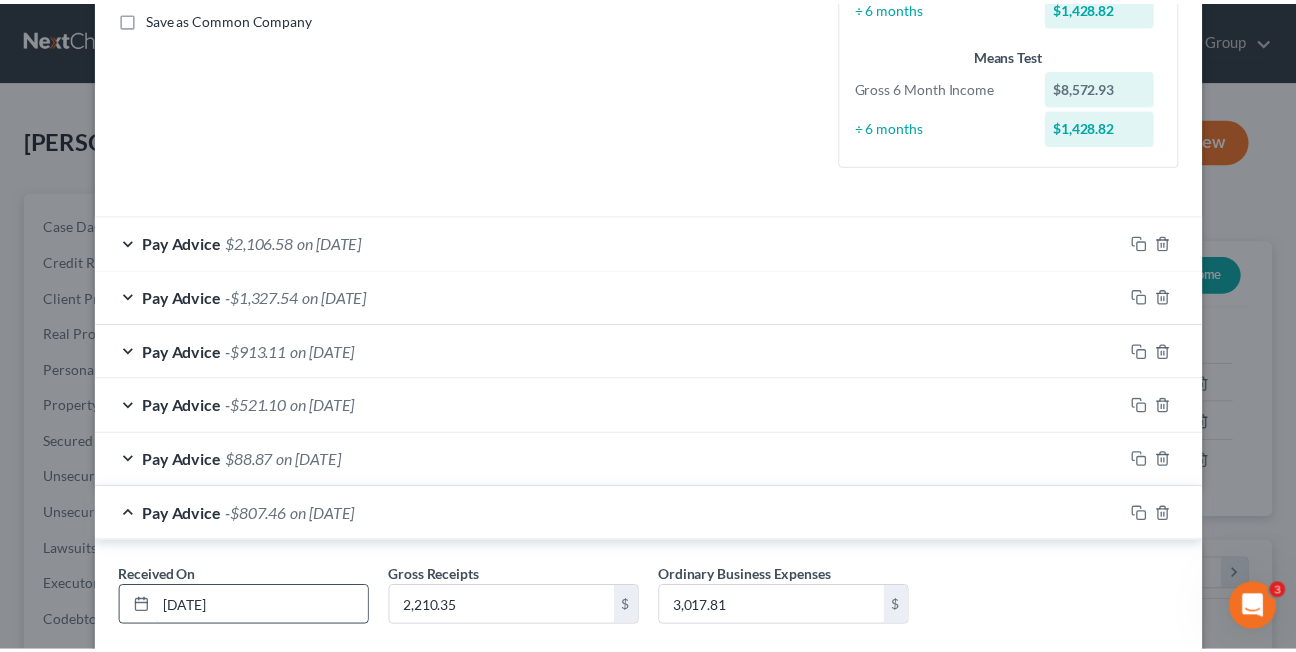scroll, scrollTop: 577, scrollLeft: 0, axis: vertical 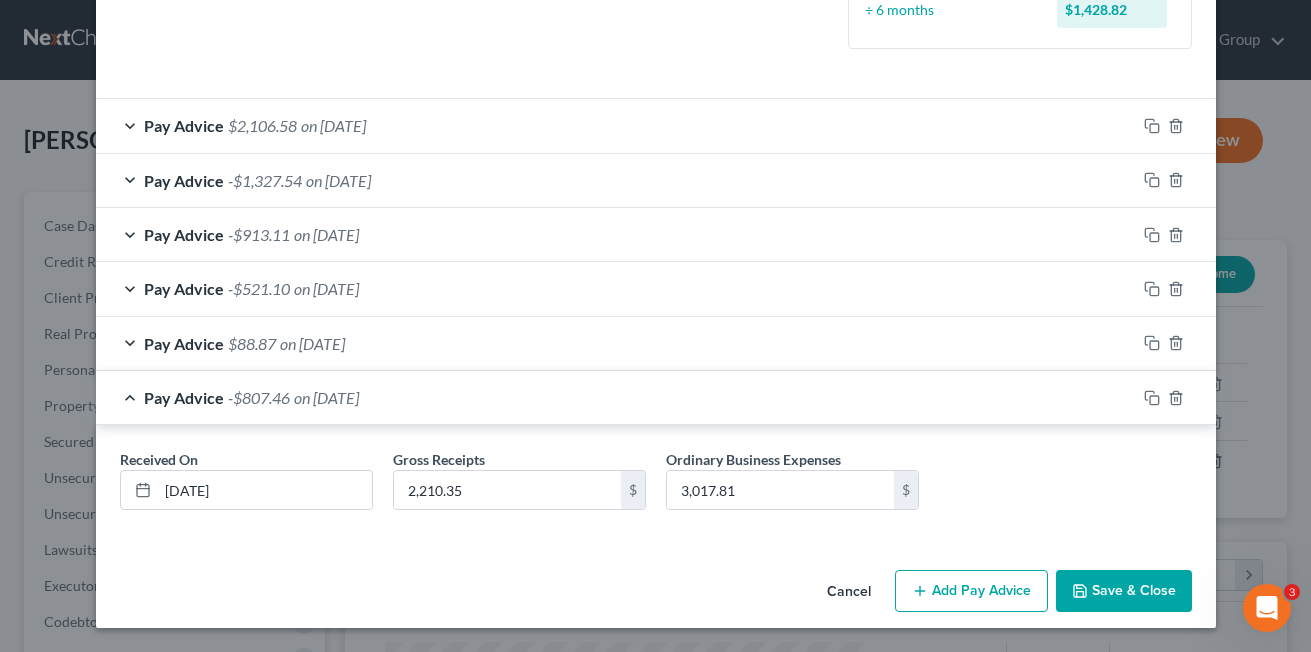 click on "Cancel" at bounding box center [849, 592] 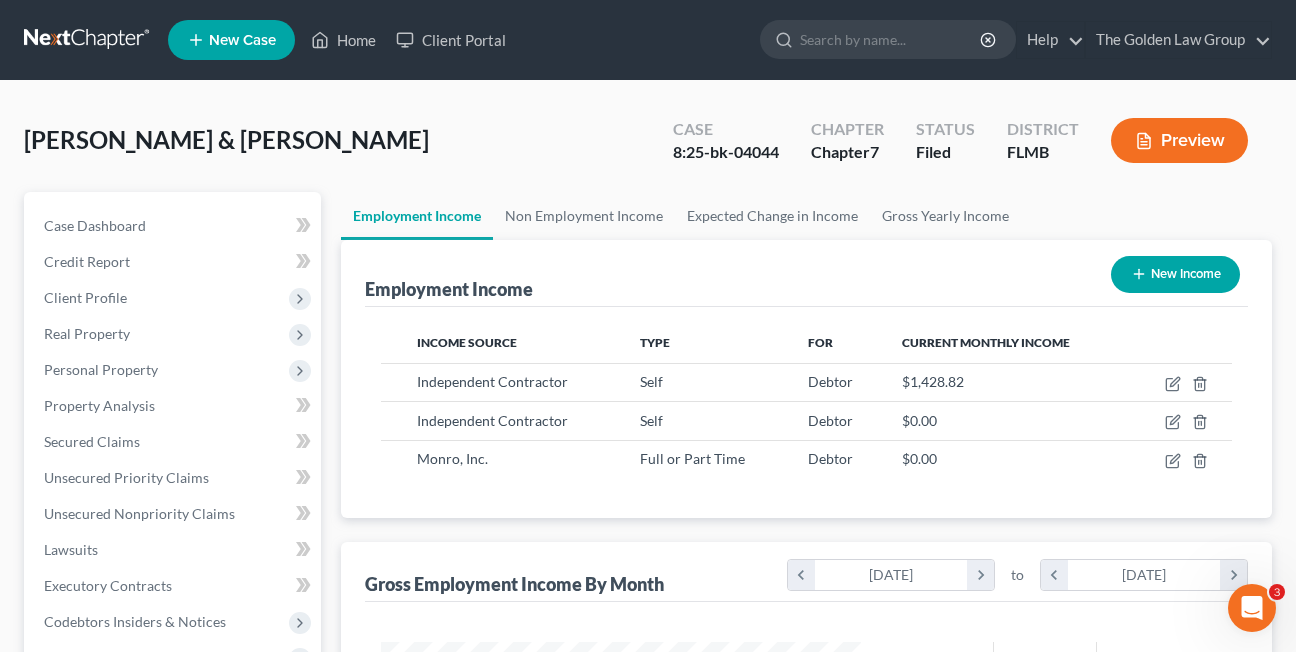 scroll, scrollTop: 359, scrollLeft: 520, axis: both 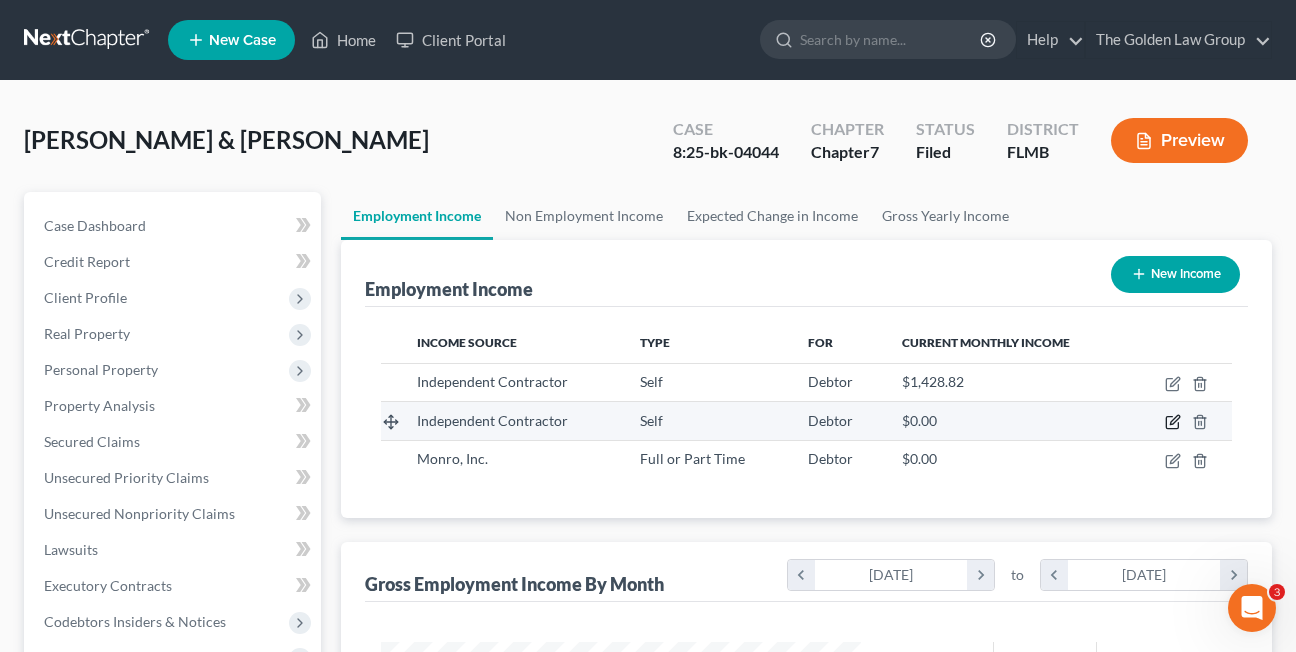 click 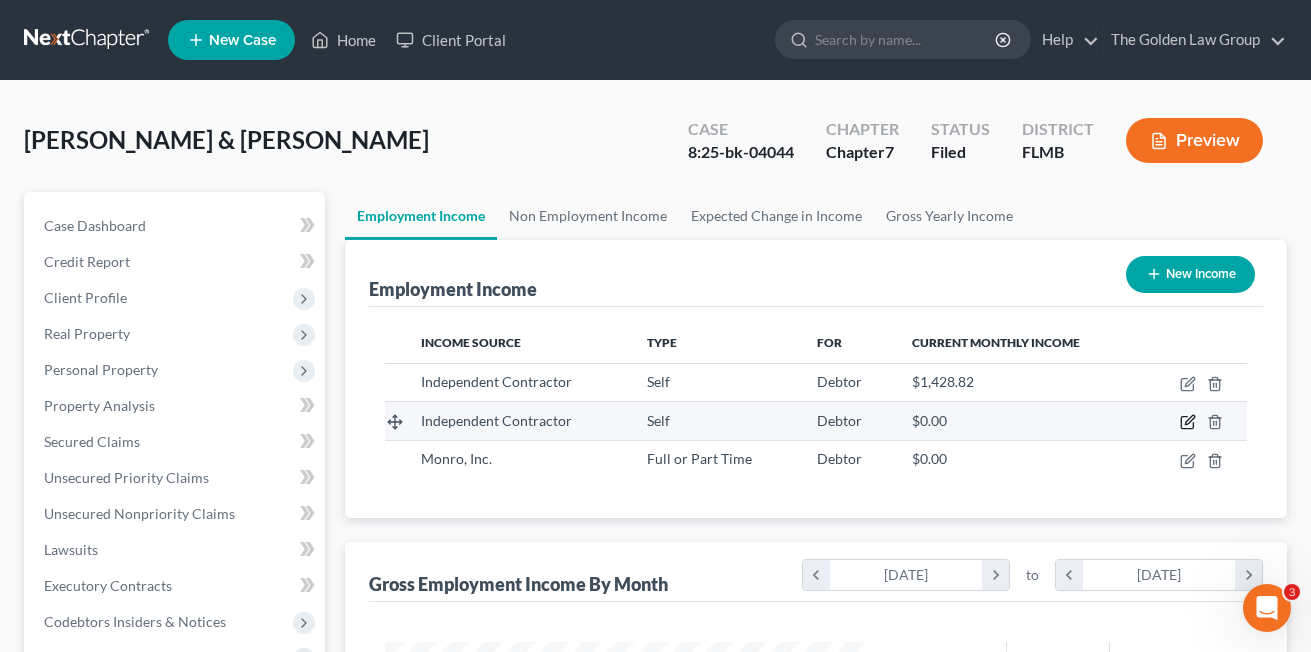 select on "1" 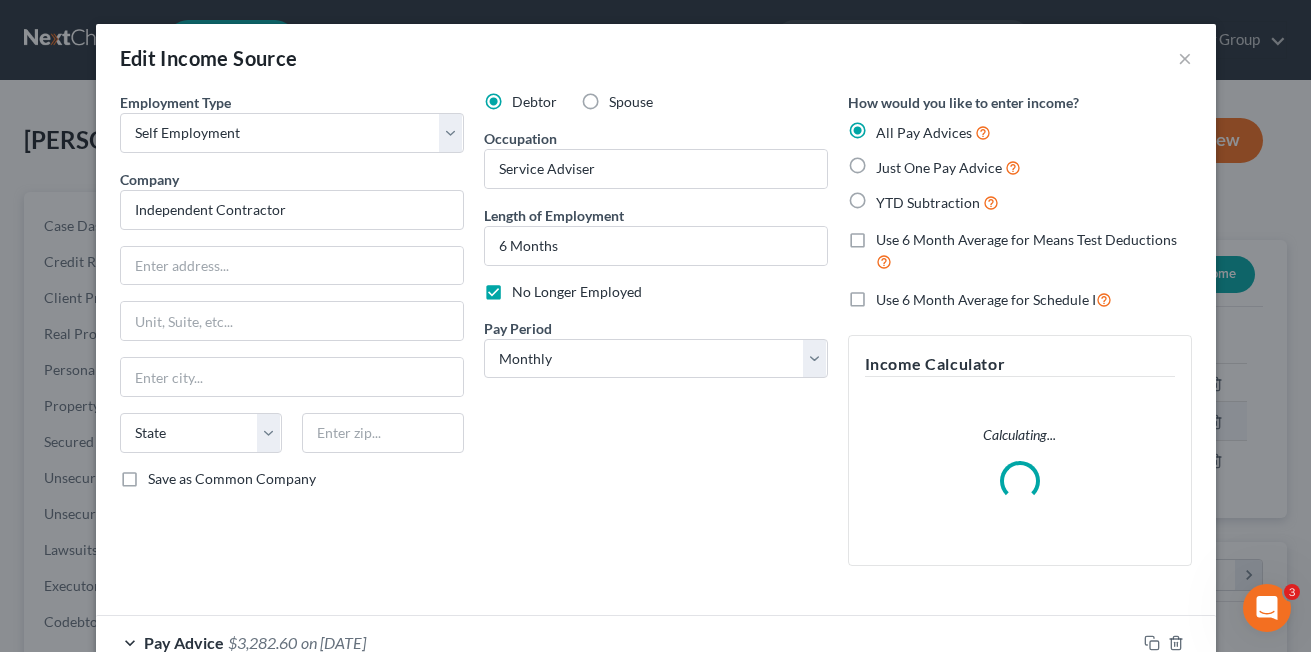 scroll, scrollTop: 999642, scrollLeft: 999474, axis: both 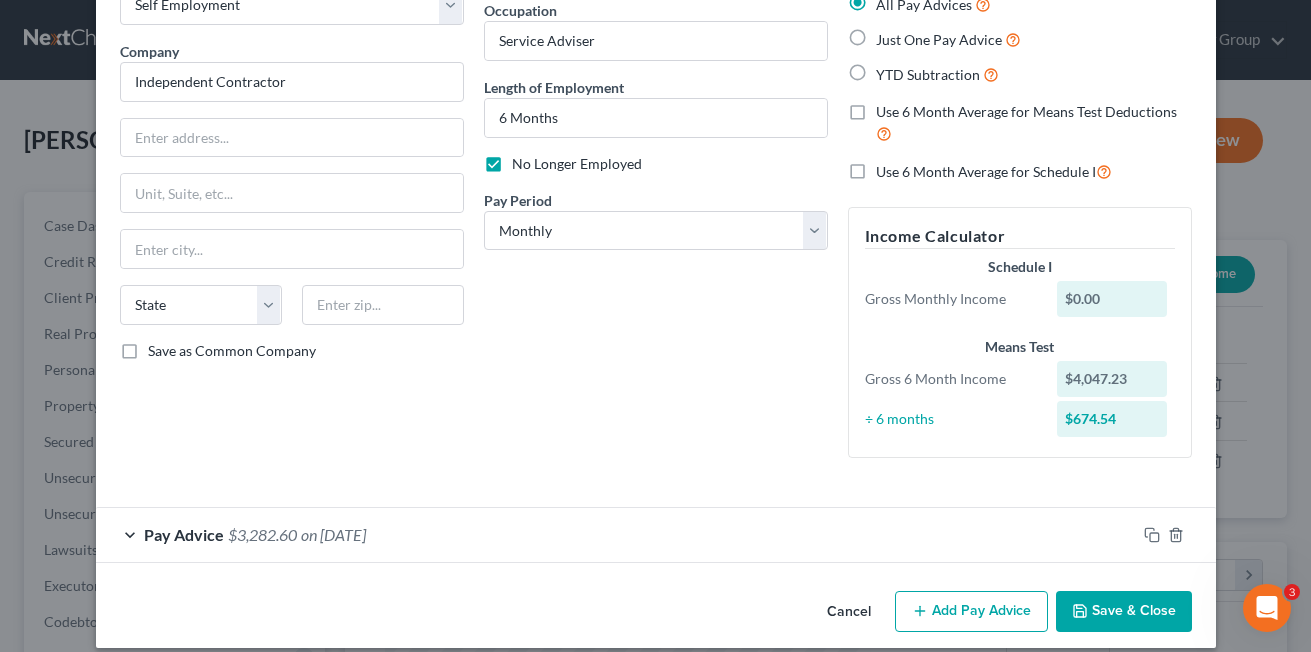 click on "Employment Type
*
Select Full or [DEMOGRAPHIC_DATA] Employment Self Employment
Company
*
Independent Contractor                      State [US_STATE] AK AR AZ CA CO CT DE DC [GEOGRAPHIC_DATA] [GEOGRAPHIC_DATA] GU HI ID IL IN IA [GEOGRAPHIC_DATA] [GEOGRAPHIC_DATA] LA ME MD [GEOGRAPHIC_DATA] [GEOGRAPHIC_DATA] [GEOGRAPHIC_DATA] [GEOGRAPHIC_DATA] [GEOGRAPHIC_DATA] MT [GEOGRAPHIC_DATA] [GEOGRAPHIC_DATA] [GEOGRAPHIC_DATA] [GEOGRAPHIC_DATA] [GEOGRAPHIC_DATA] [GEOGRAPHIC_DATA] [GEOGRAPHIC_DATA] [GEOGRAPHIC_DATA] [GEOGRAPHIC_DATA] [GEOGRAPHIC_DATA] OR [GEOGRAPHIC_DATA] PR RI SC SD [GEOGRAPHIC_DATA] [GEOGRAPHIC_DATA] [GEOGRAPHIC_DATA] VI [GEOGRAPHIC_DATA] [GEOGRAPHIC_DATA] [GEOGRAPHIC_DATA] WV WI WY Save as Common Company" at bounding box center (292, 219) 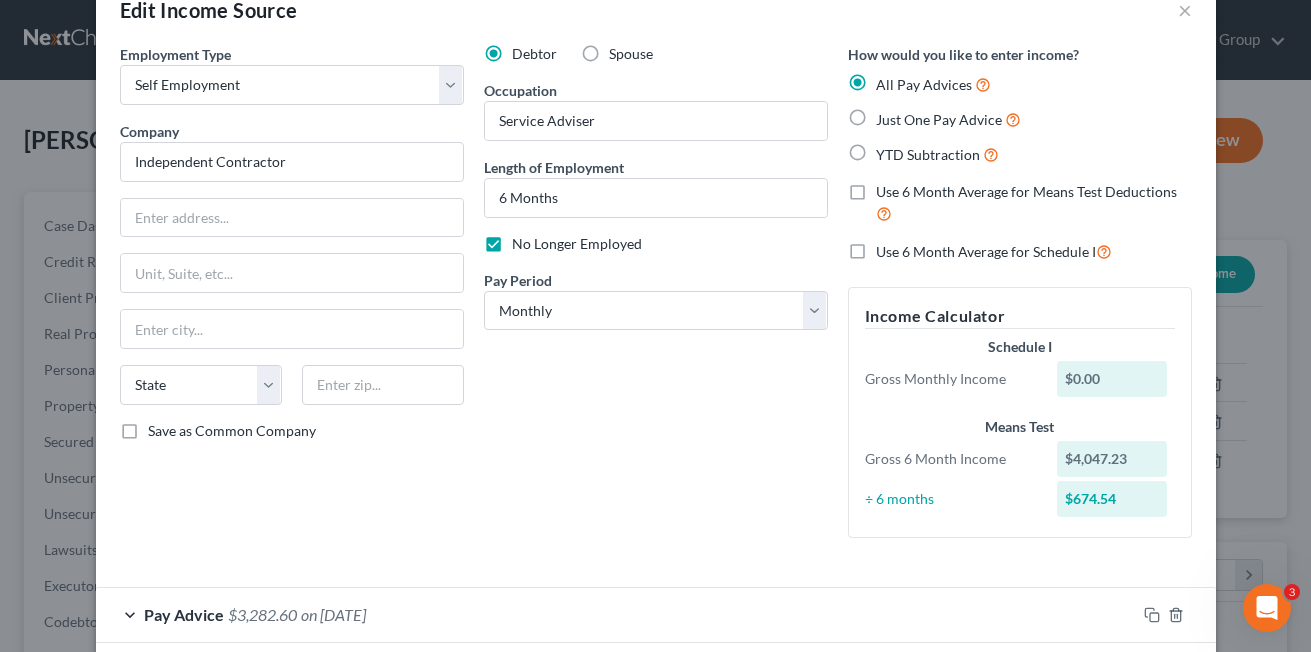 scroll, scrollTop: 148, scrollLeft: 0, axis: vertical 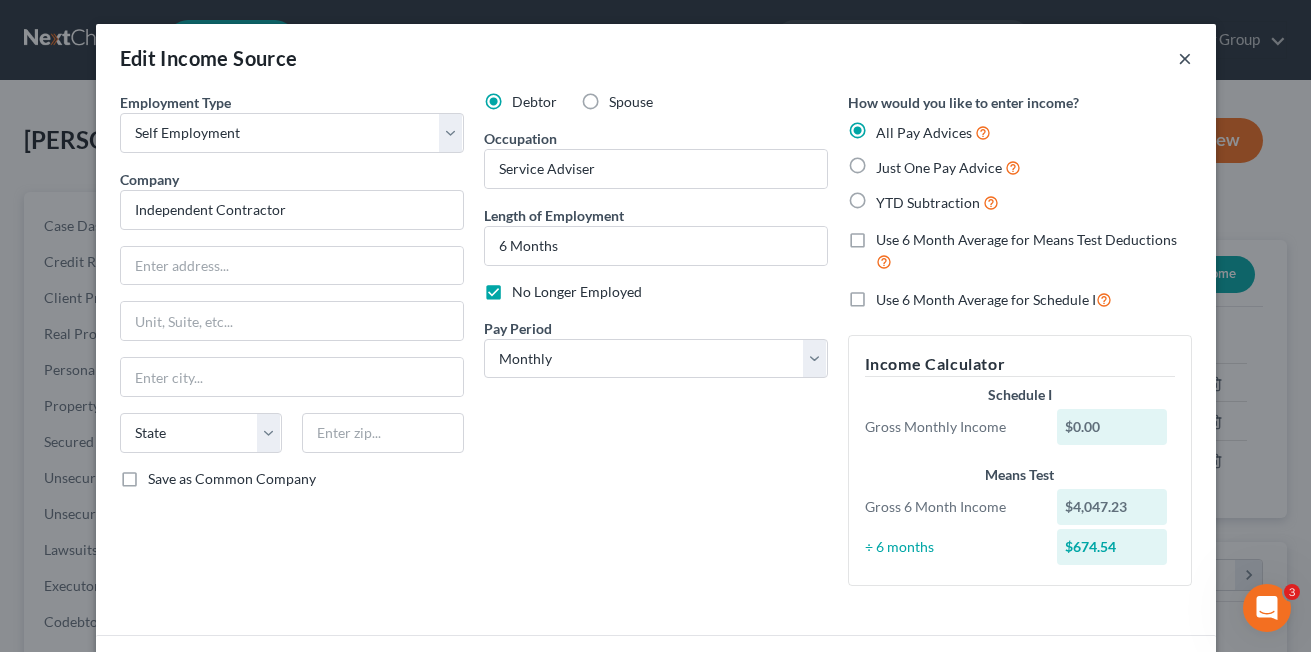 click on "×" at bounding box center (1185, 58) 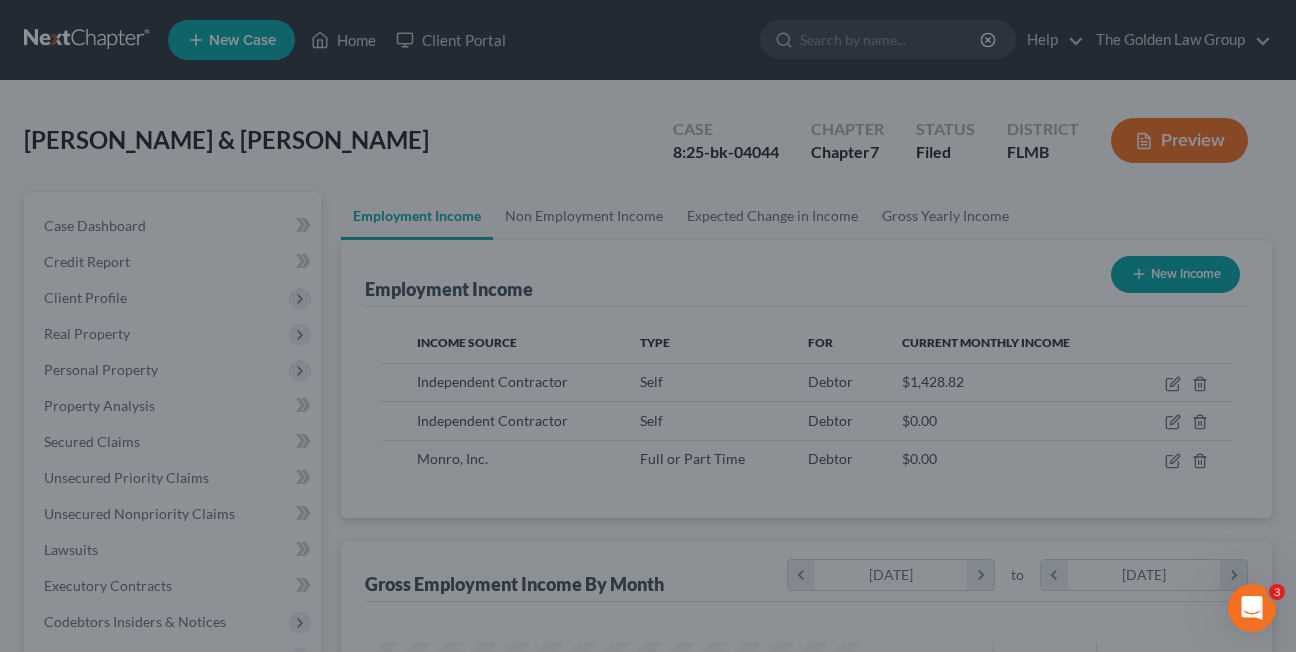 scroll, scrollTop: 359, scrollLeft: 520, axis: both 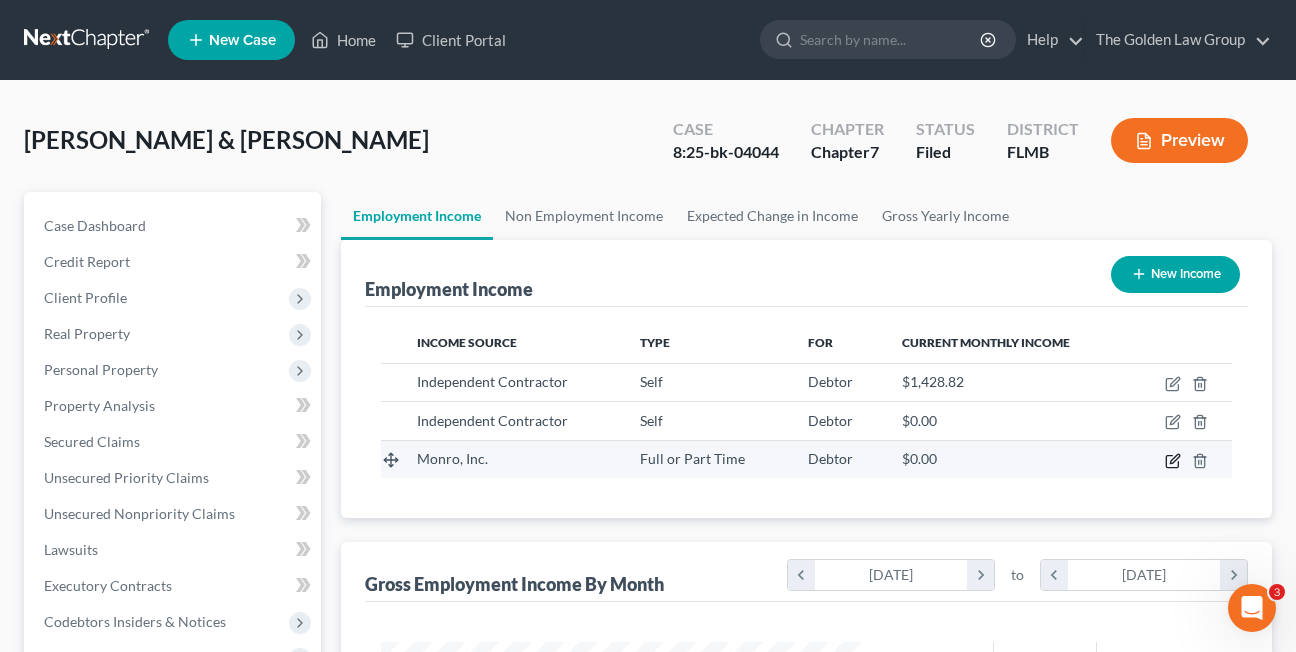 click 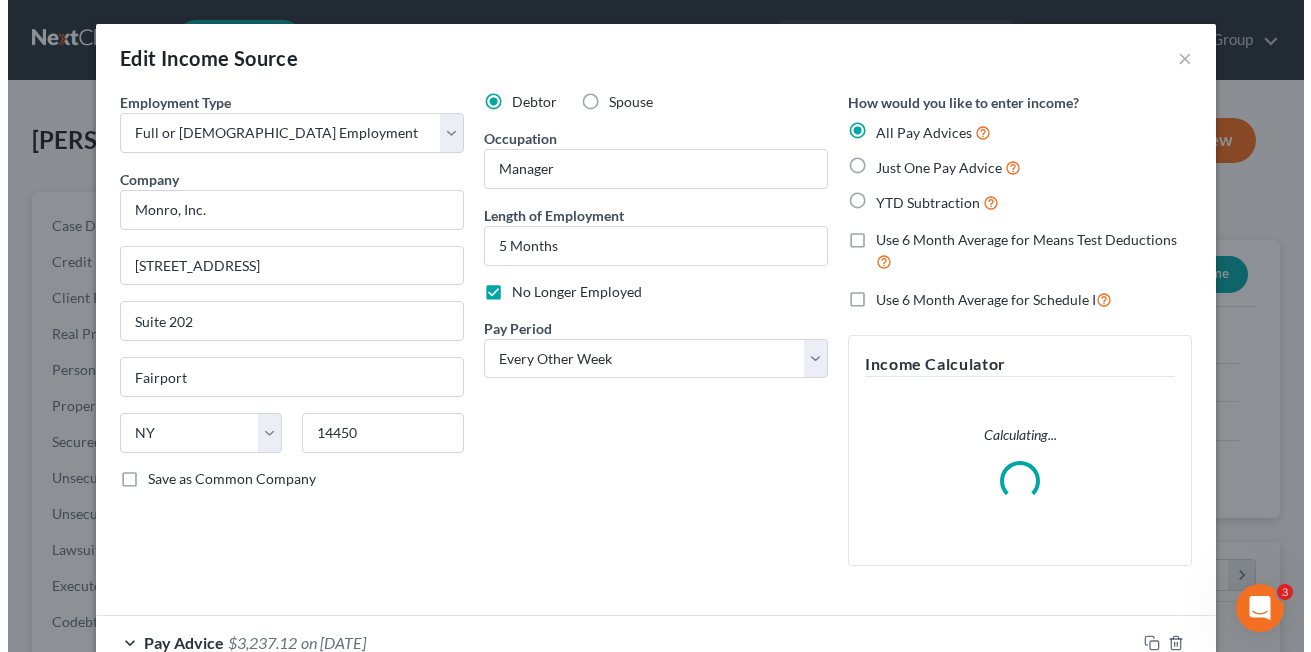 scroll, scrollTop: 999642, scrollLeft: 999474, axis: both 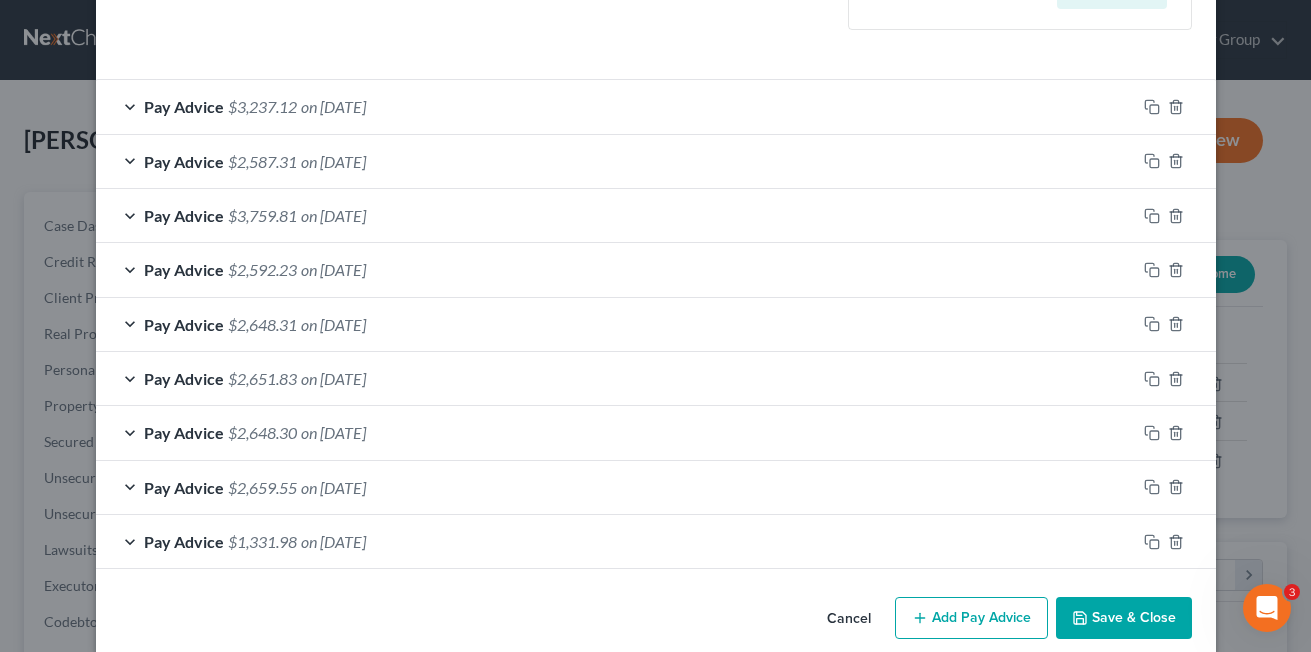 click on "Cancel" at bounding box center [849, 619] 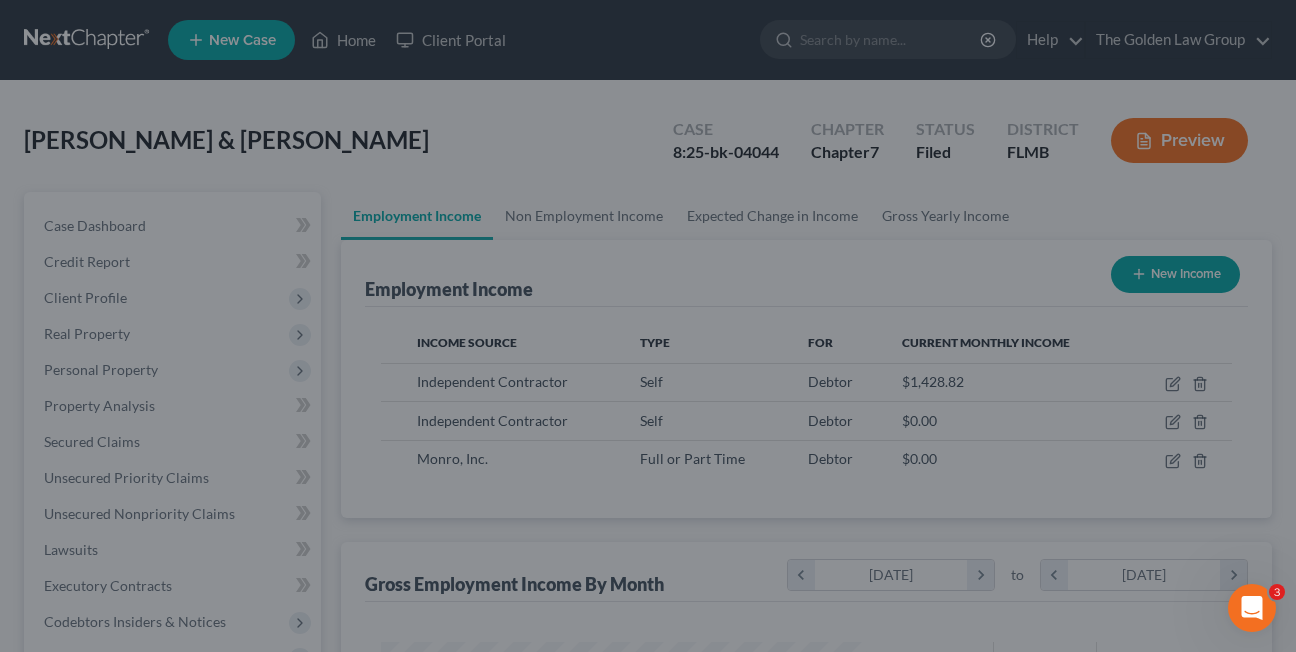 scroll, scrollTop: 359, scrollLeft: 520, axis: both 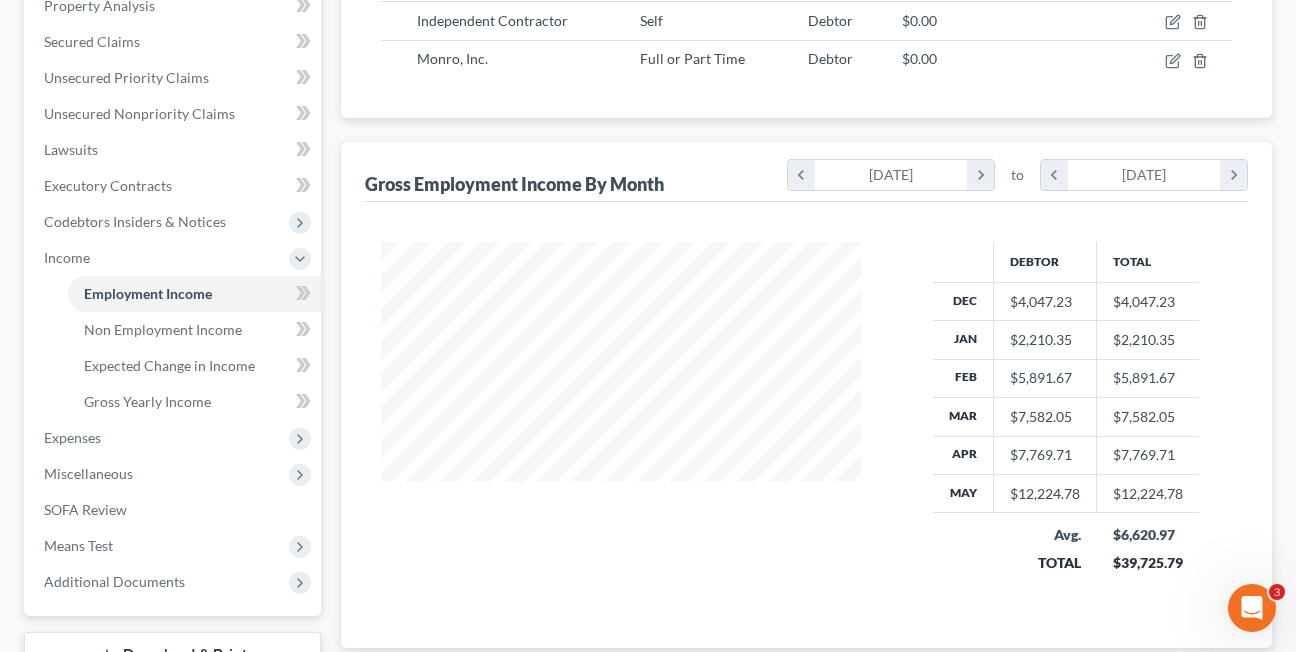 click on "Employment Income New Income
Income Source
Type
For
Current Monthly Income
Independent Contractor
Self
Debtor
$1,428.82
Independent Contractor
Self
Debtor
$0.00" at bounding box center (806, 244) 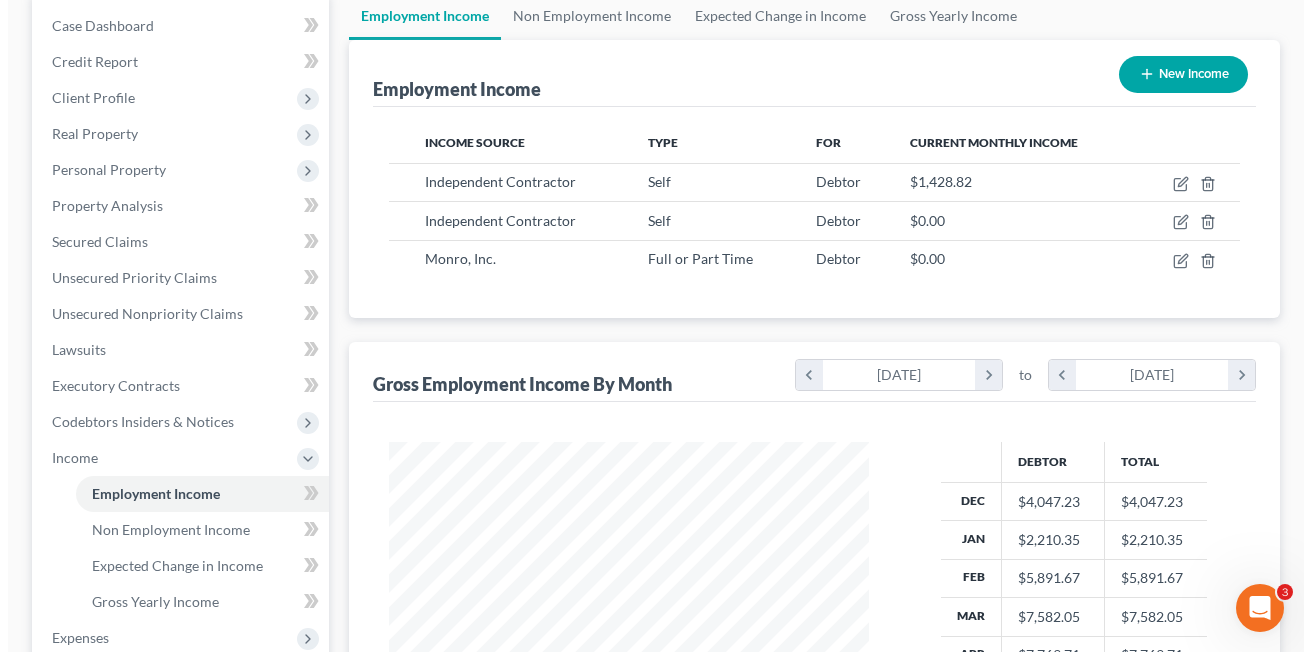scroll, scrollTop: 100, scrollLeft: 0, axis: vertical 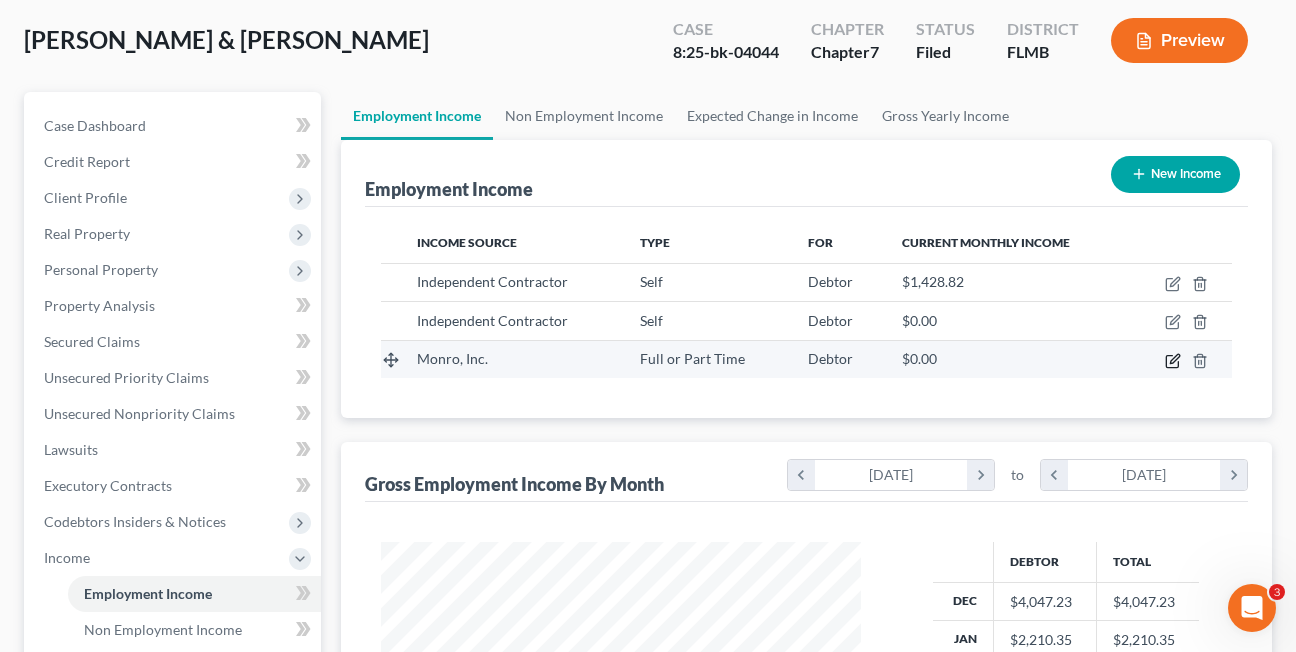 click 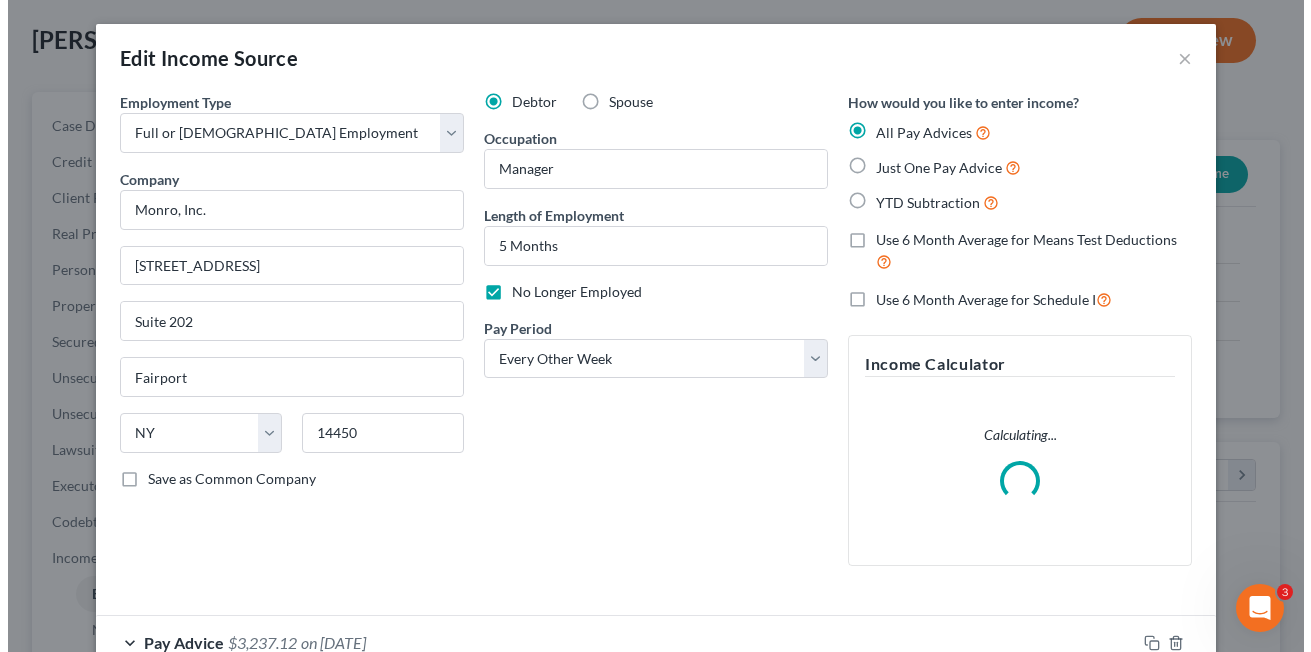 scroll, scrollTop: 999642, scrollLeft: 999474, axis: both 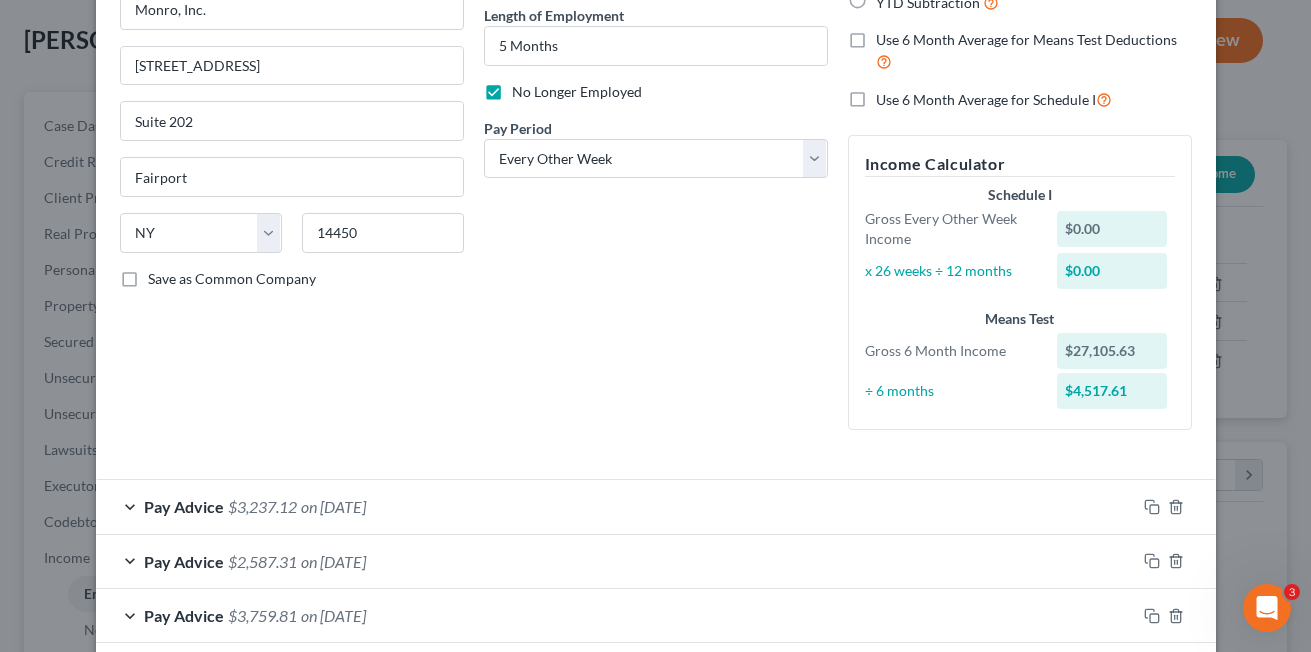 click on "Pay Advice $3,237.12 on [DATE]" at bounding box center (616, 506) 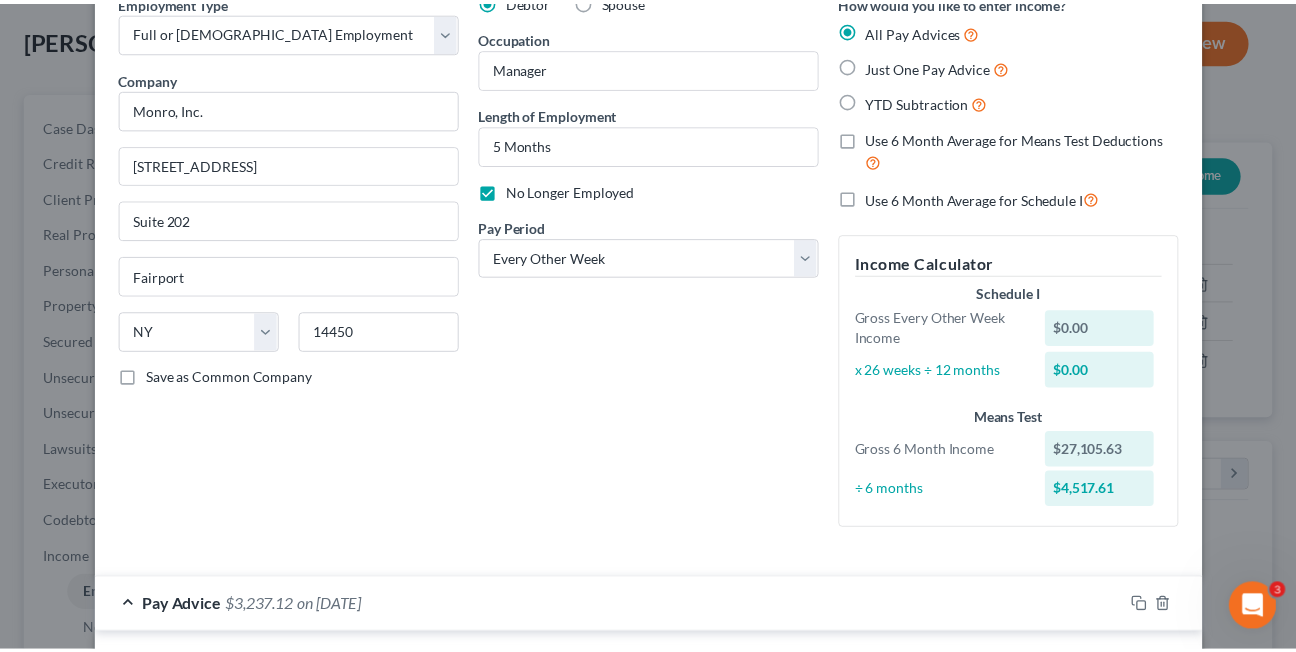 scroll, scrollTop: 0, scrollLeft: 0, axis: both 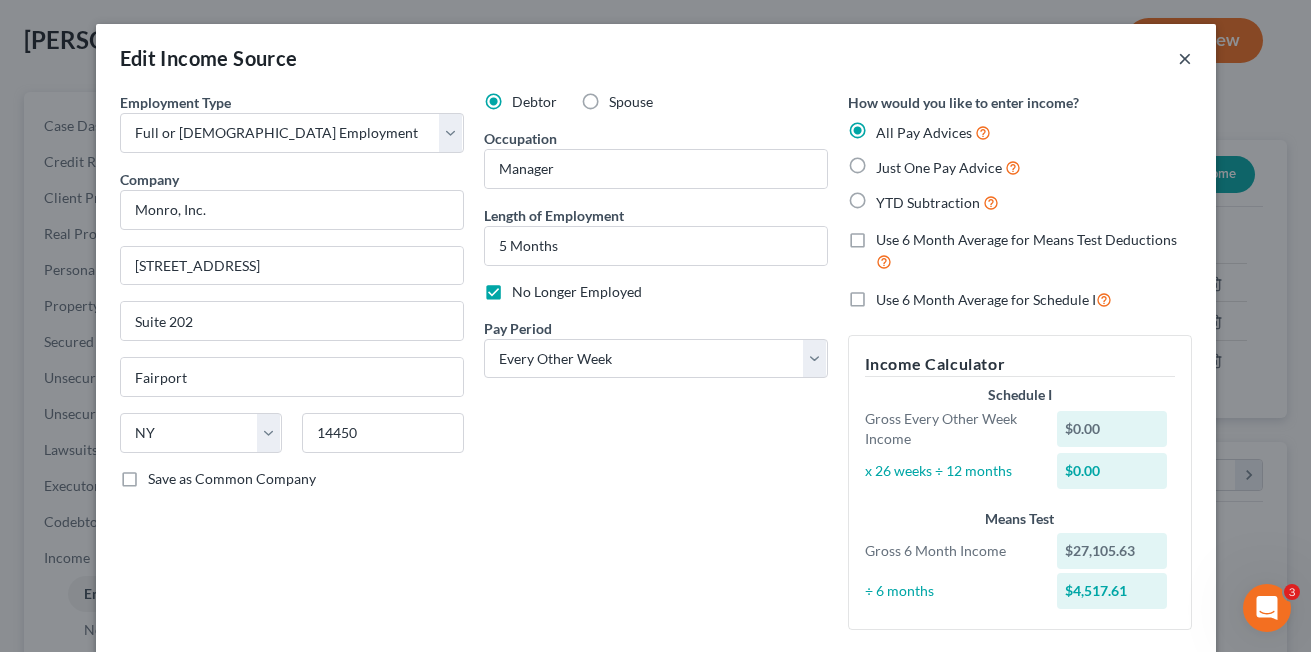 click on "×" at bounding box center (1185, 58) 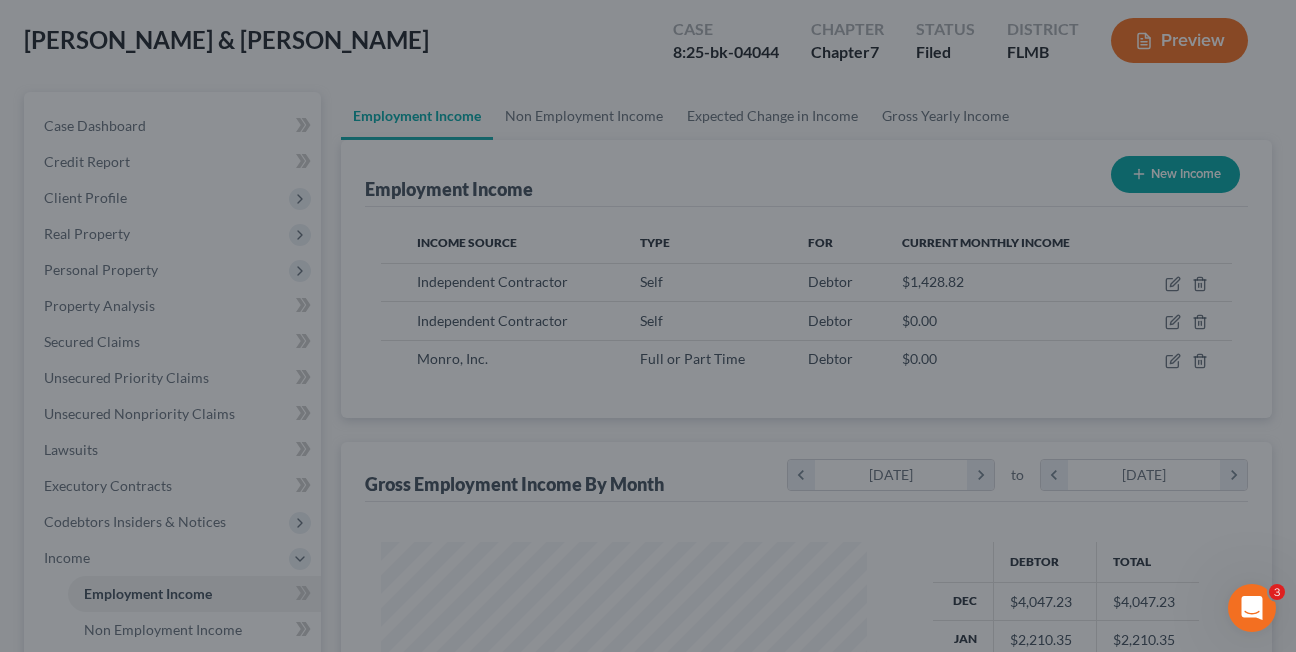 scroll, scrollTop: 359, scrollLeft: 520, axis: both 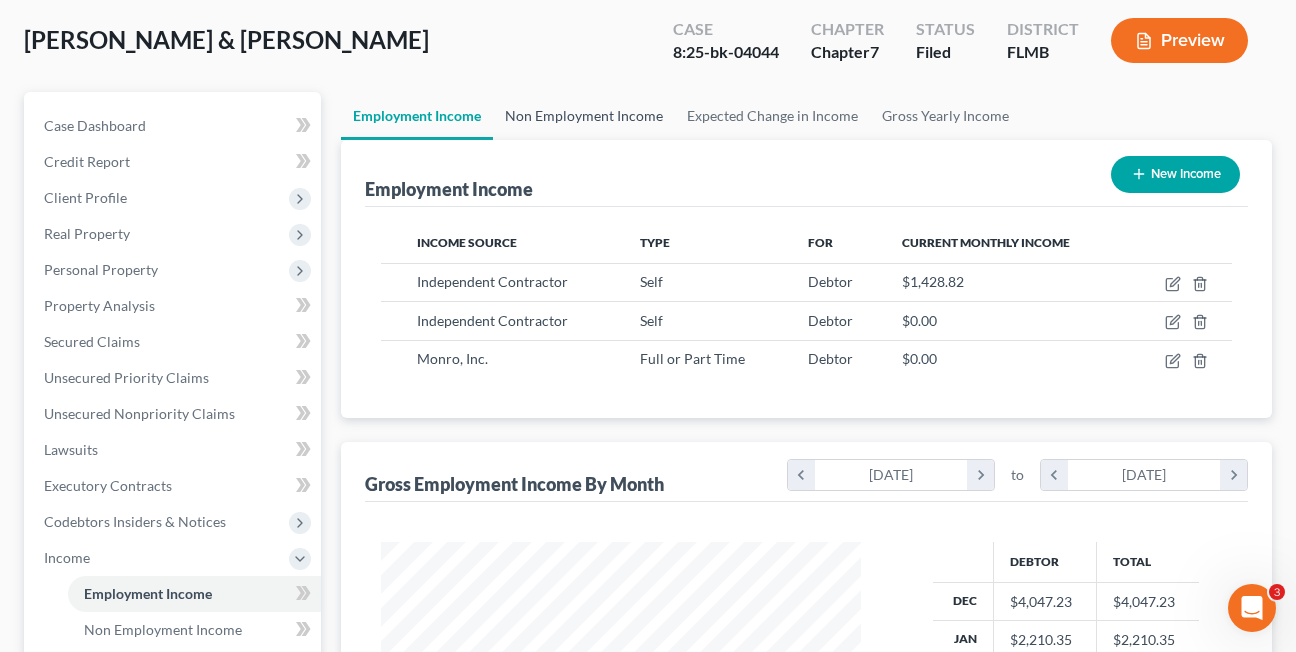click on "Non Employment Income" at bounding box center (584, 116) 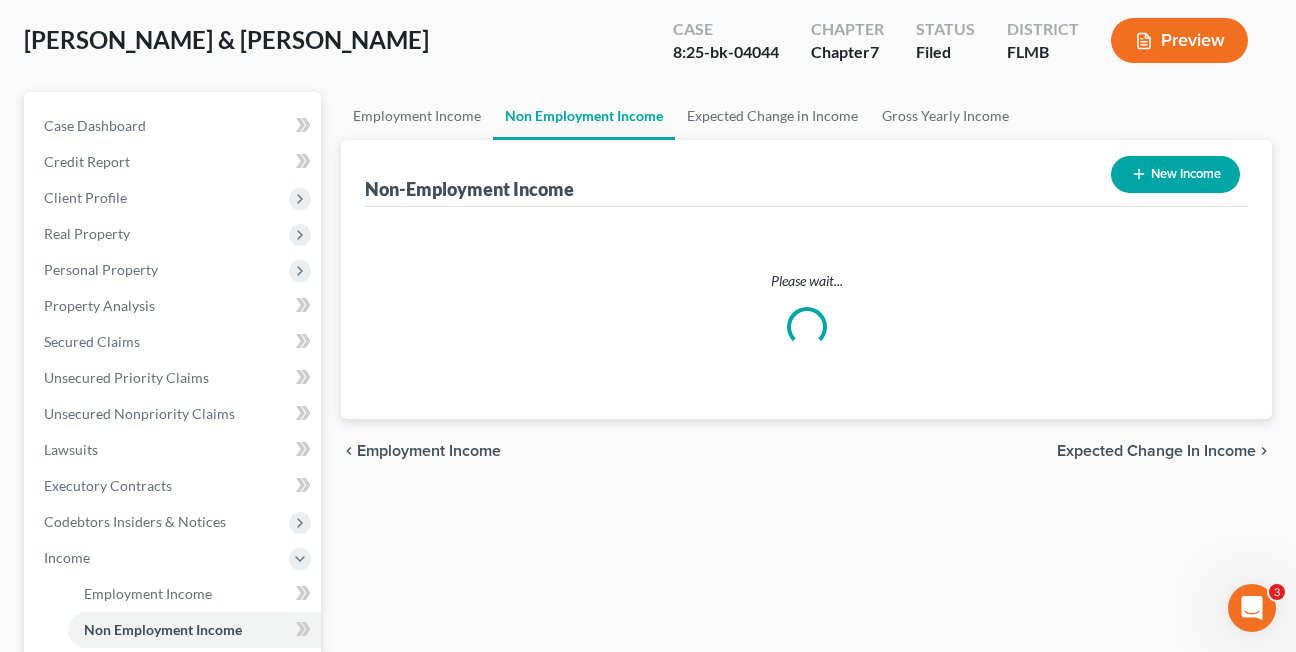 scroll, scrollTop: 0, scrollLeft: 0, axis: both 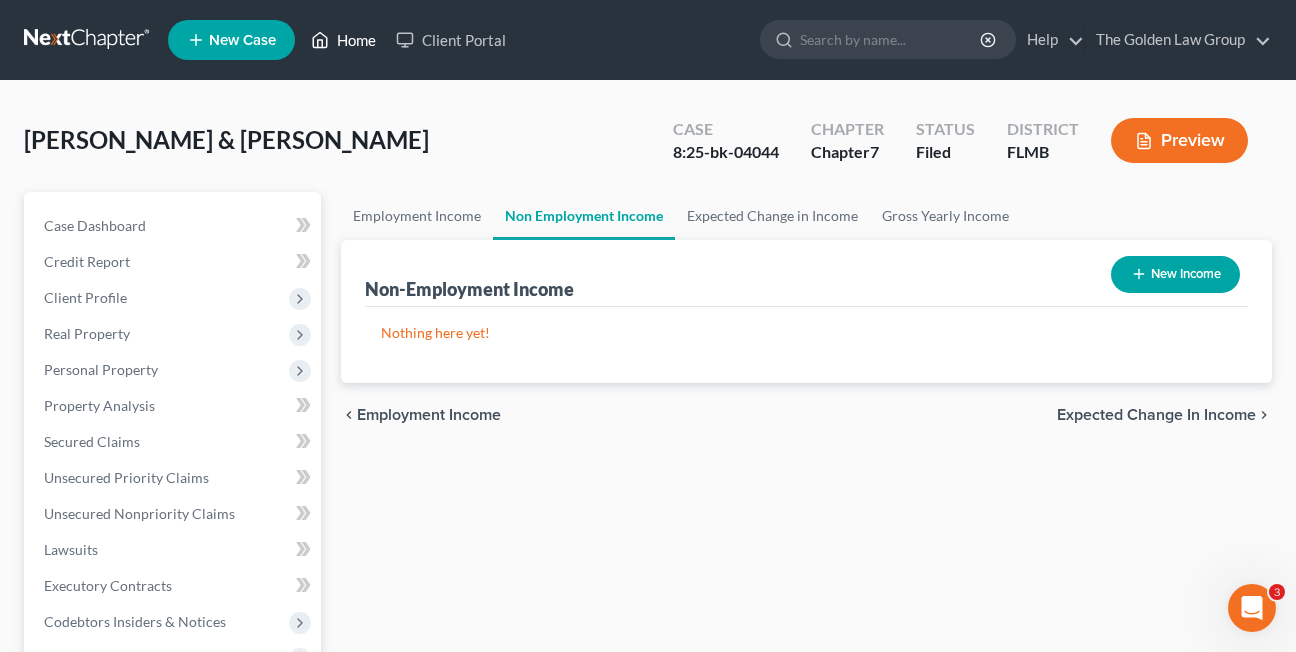 click on "Home" at bounding box center (343, 40) 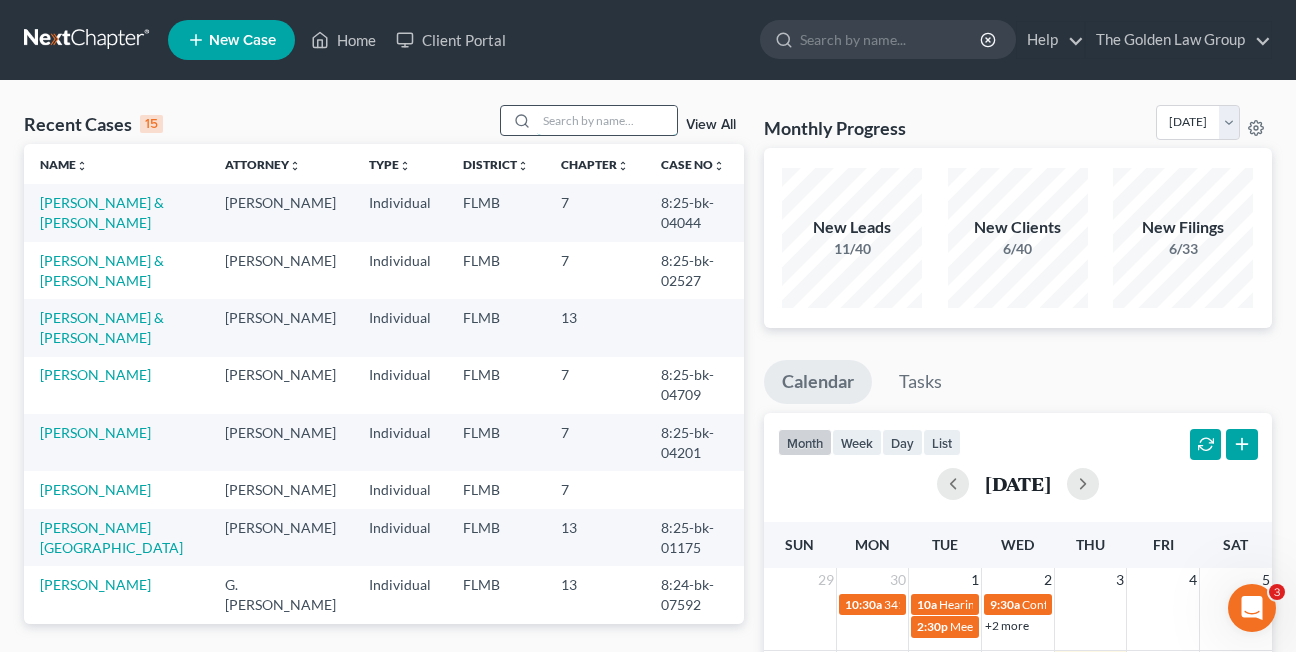 click at bounding box center (607, 120) 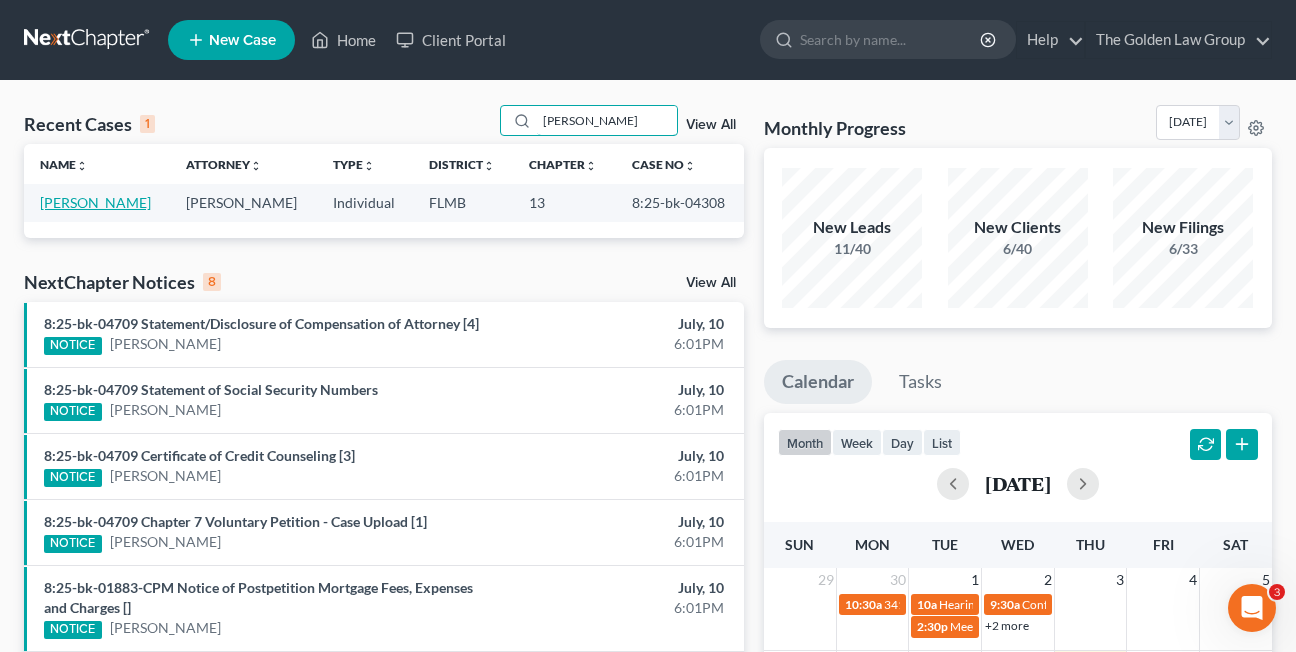 type on "[PERSON_NAME]" 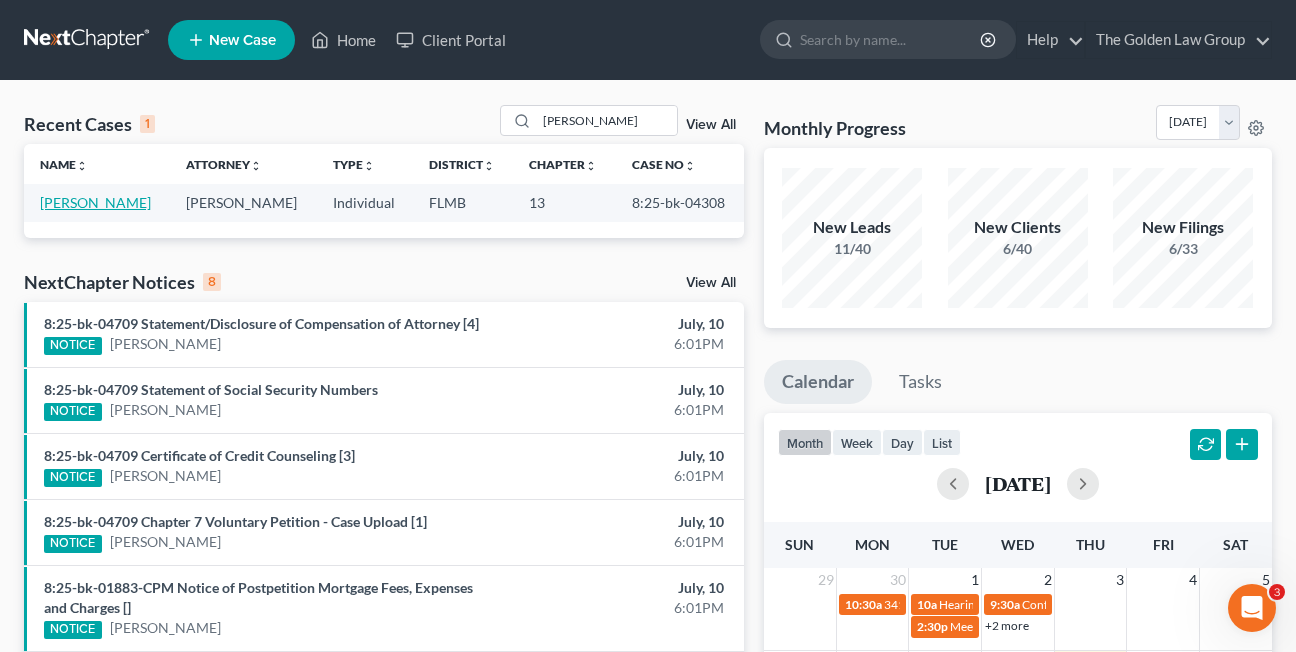 click on "[PERSON_NAME]" at bounding box center [95, 202] 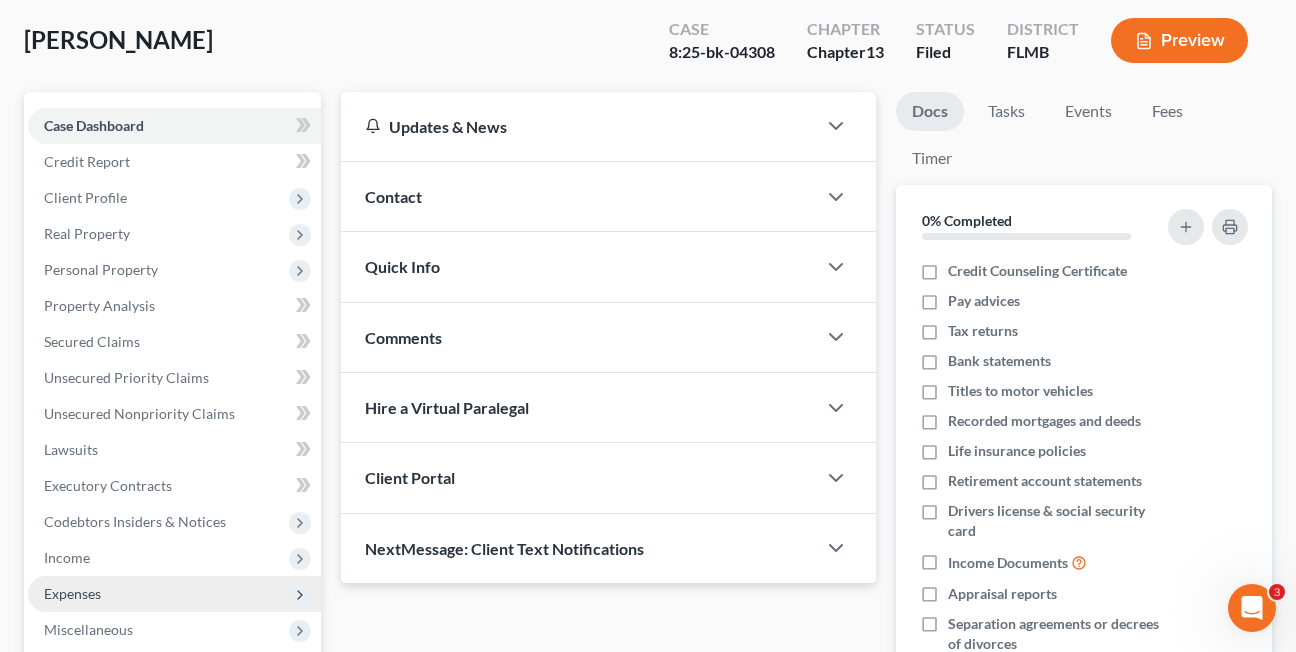 scroll, scrollTop: 447, scrollLeft: 0, axis: vertical 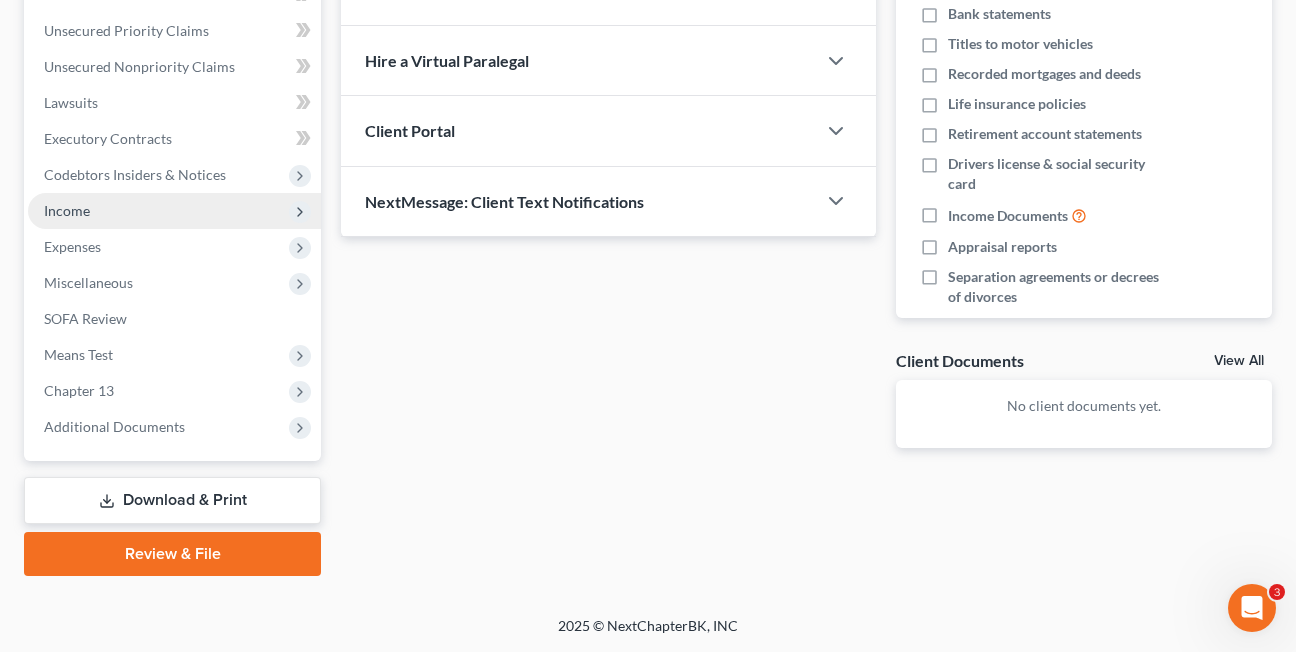 click on "Income" at bounding box center [67, 210] 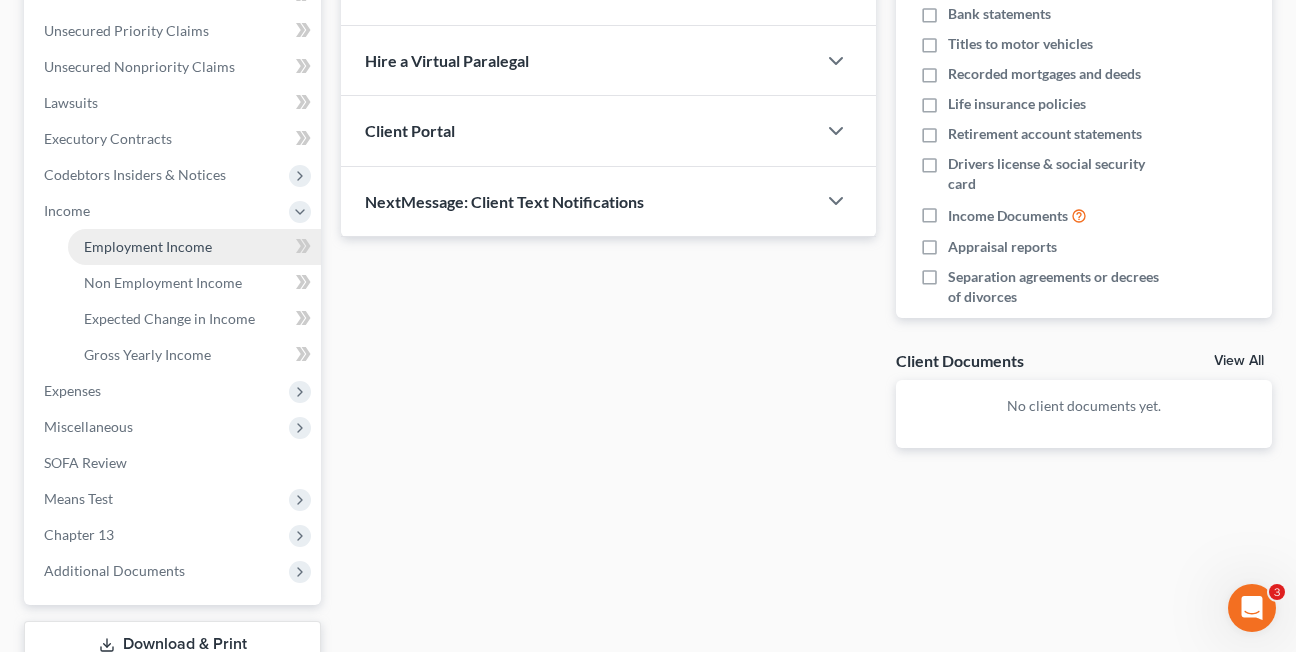 click on "Employment Income" at bounding box center [148, 246] 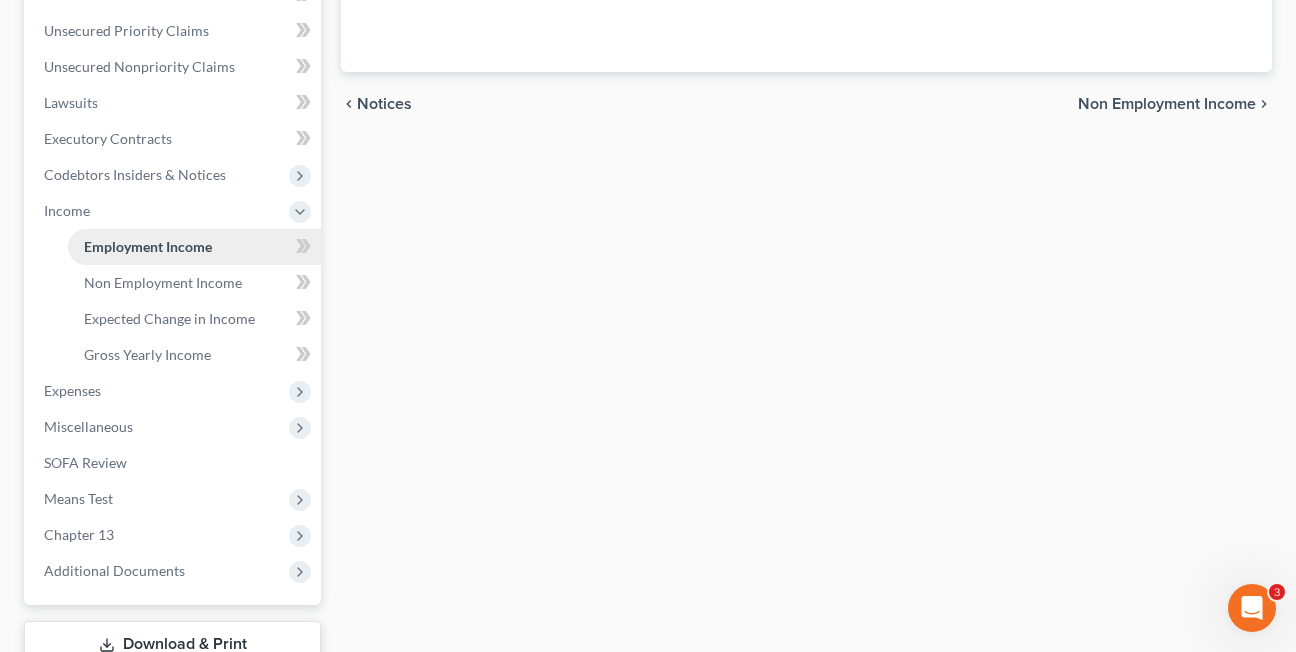 scroll, scrollTop: 0, scrollLeft: 0, axis: both 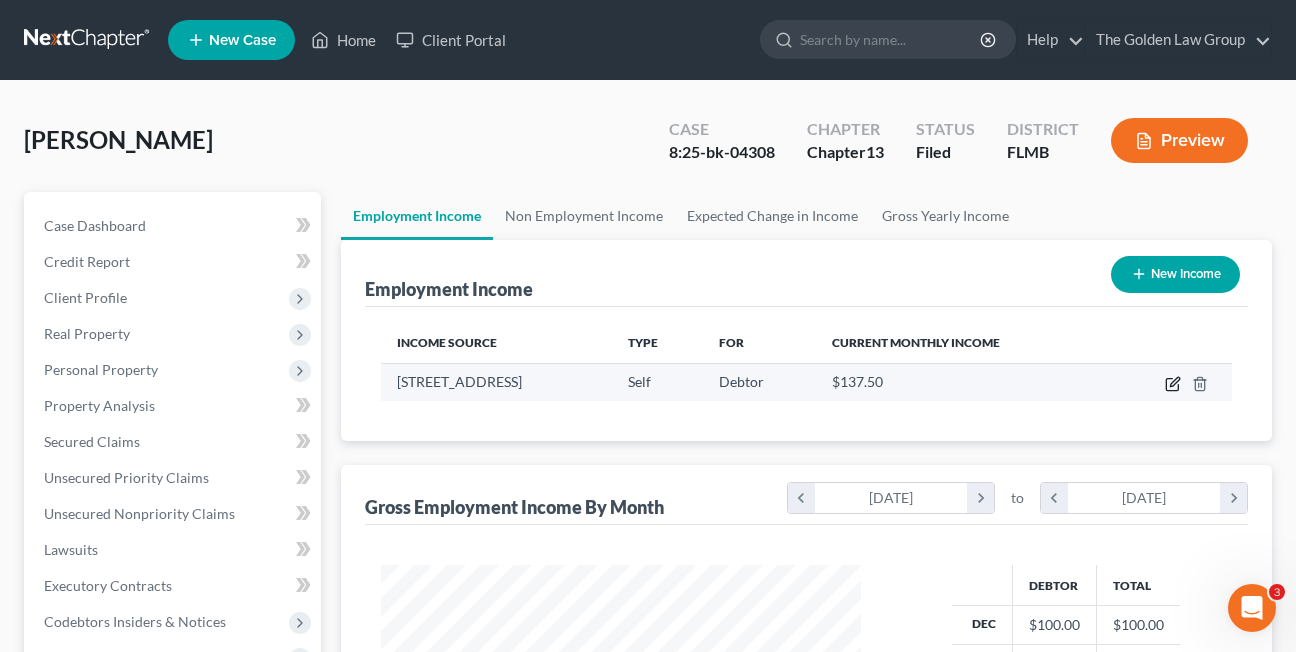 click 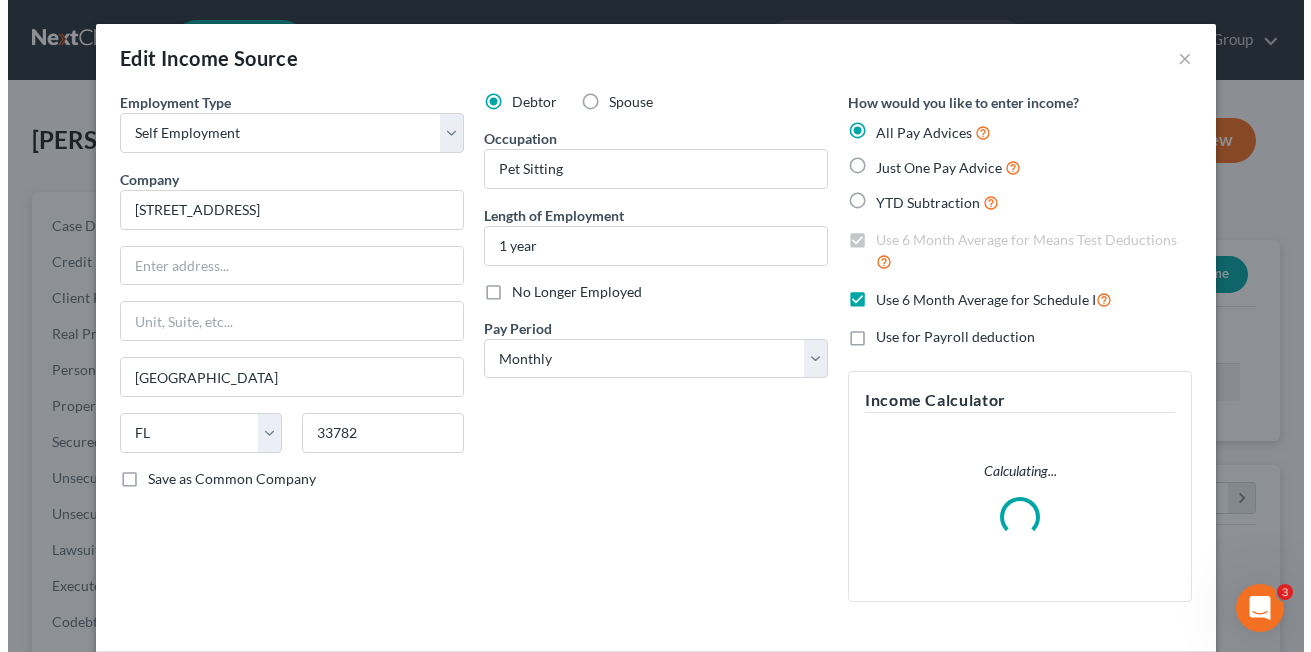 scroll, scrollTop: 999642, scrollLeft: 999474, axis: both 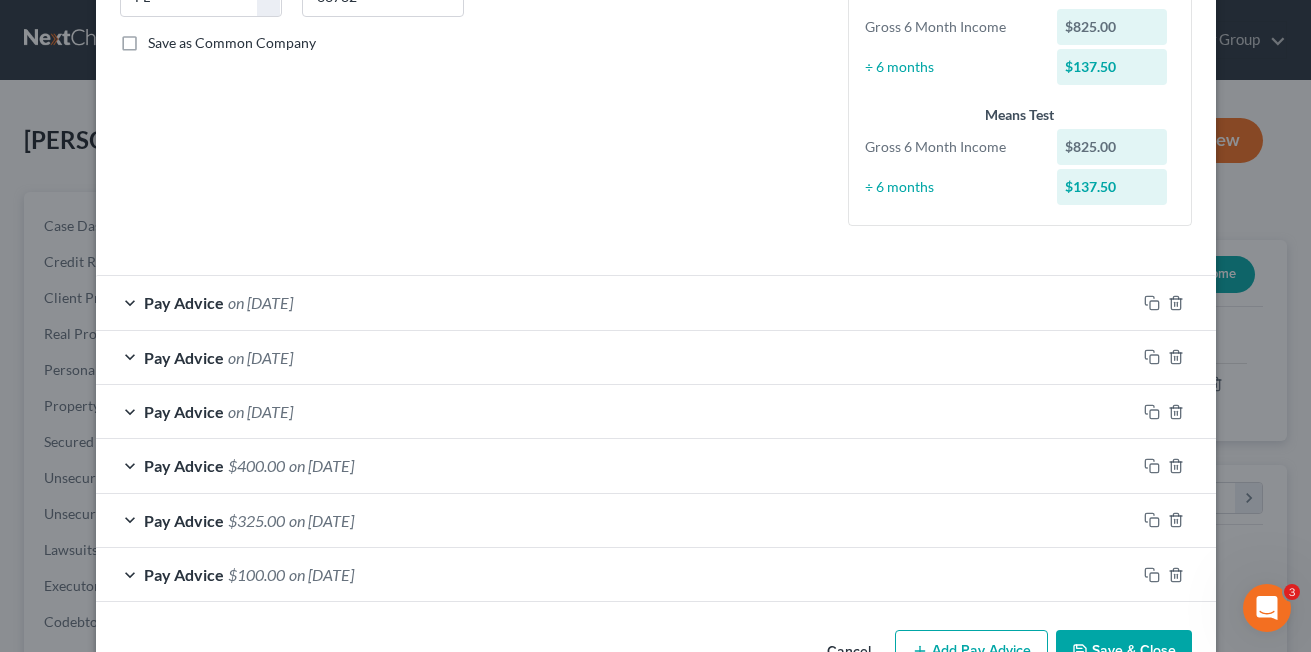 click on "on [DATE]" at bounding box center (260, 411) 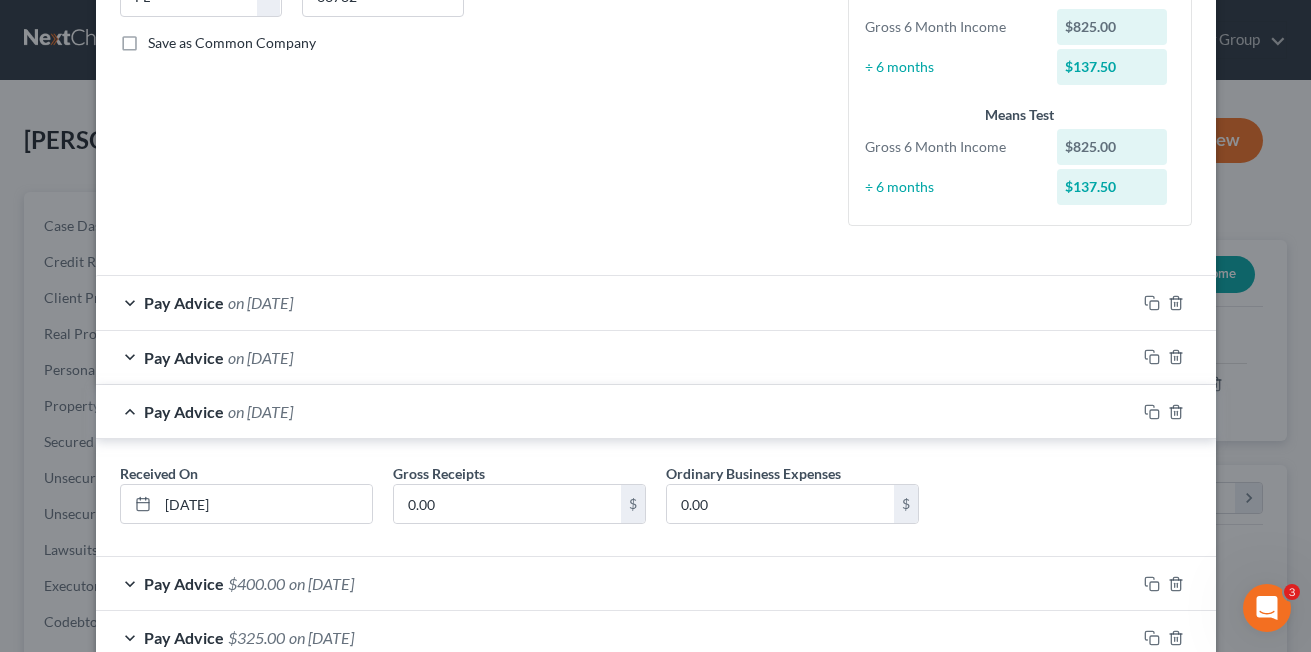 click on "Pay Advice" at bounding box center (184, 357) 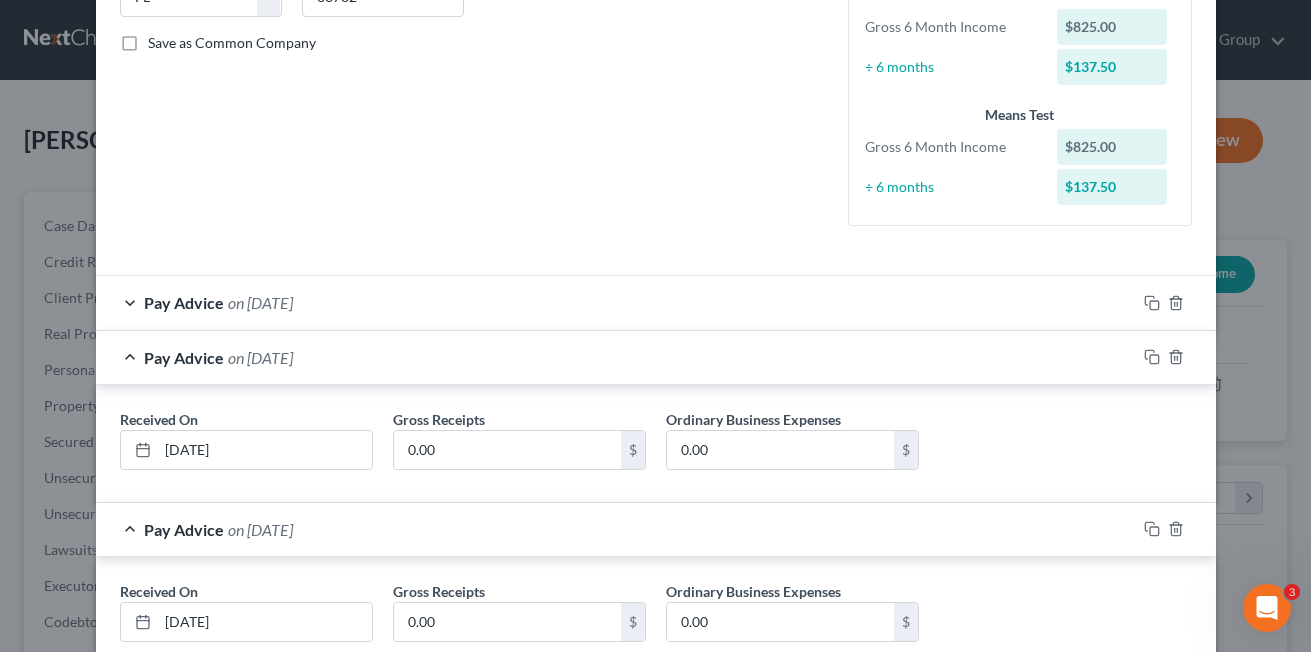 click on "Pay Advice" at bounding box center [184, 302] 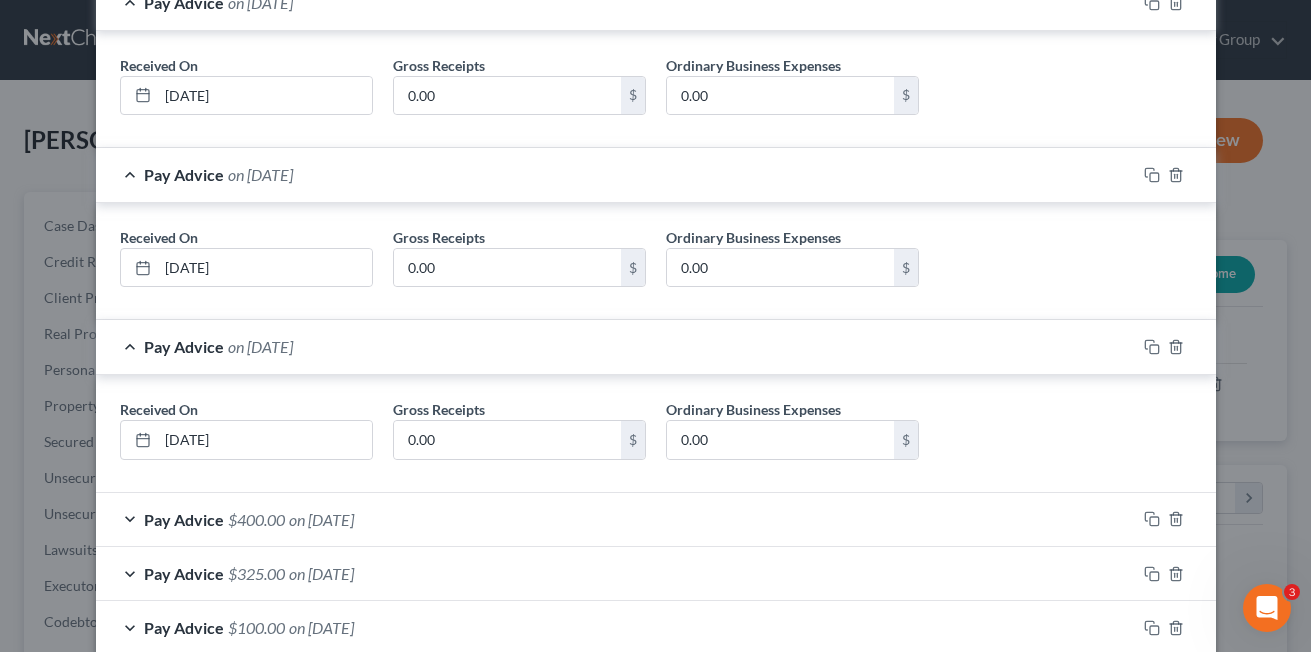 scroll, scrollTop: 849, scrollLeft: 0, axis: vertical 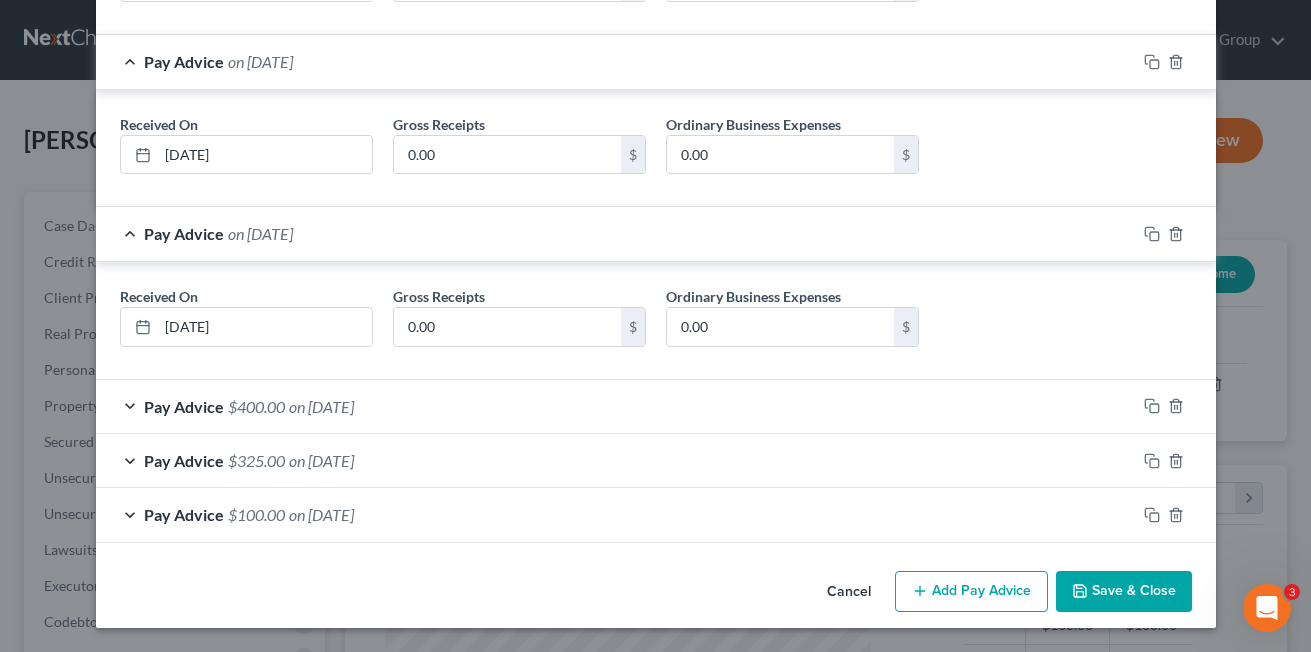 click on "Pay Advice $400.00 on [DATE]" at bounding box center [616, 406] 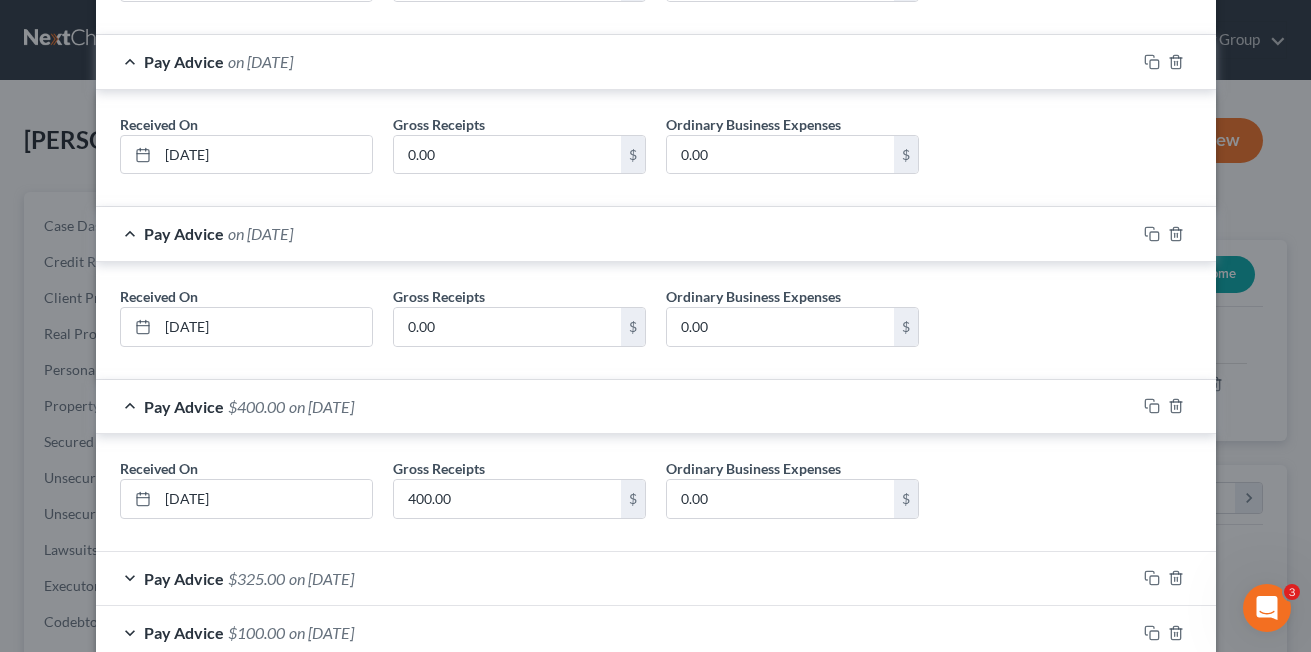 scroll, scrollTop: 967, scrollLeft: 0, axis: vertical 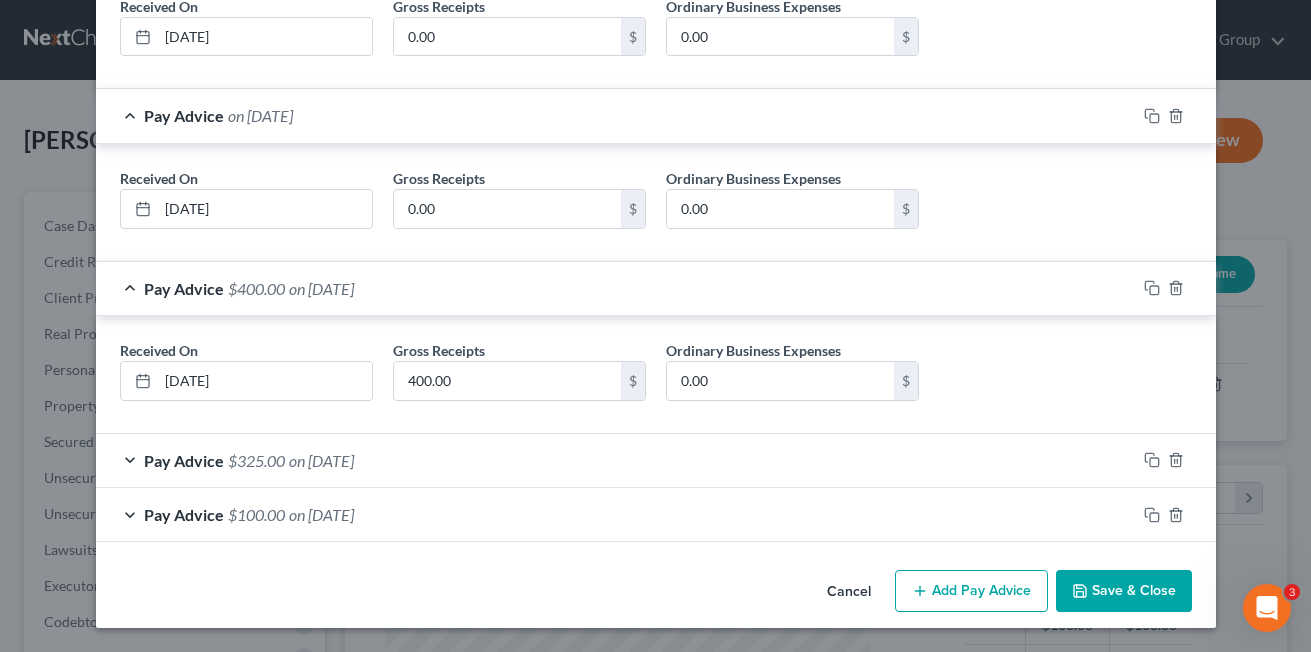 click on "Pay Advice $325.00 on [DATE]" at bounding box center (616, 460) 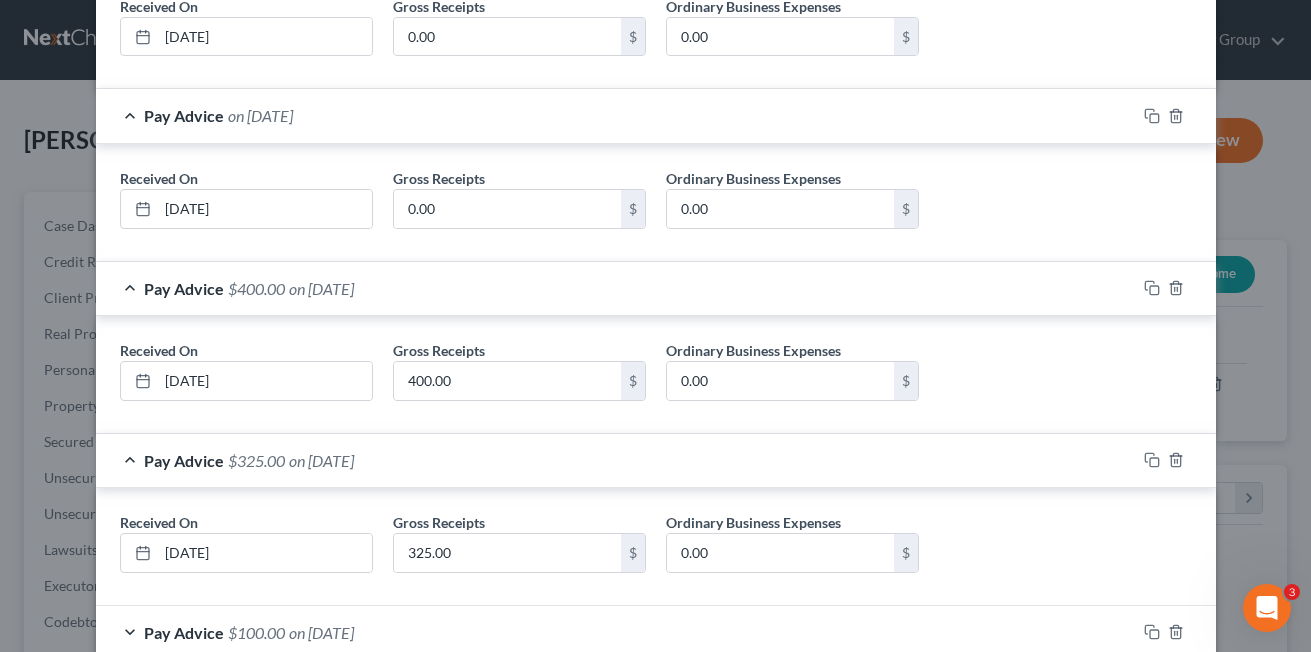 scroll, scrollTop: 1085, scrollLeft: 0, axis: vertical 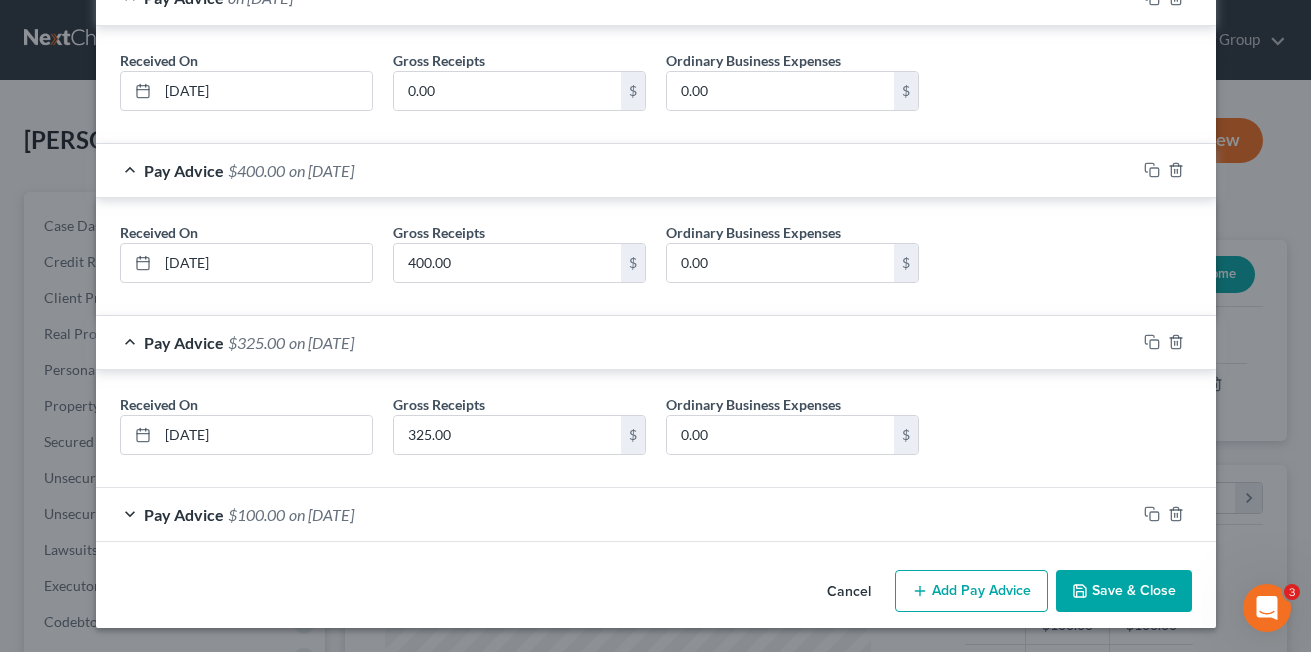 click on "Pay Advice $100.00 on [DATE]" at bounding box center [616, 514] 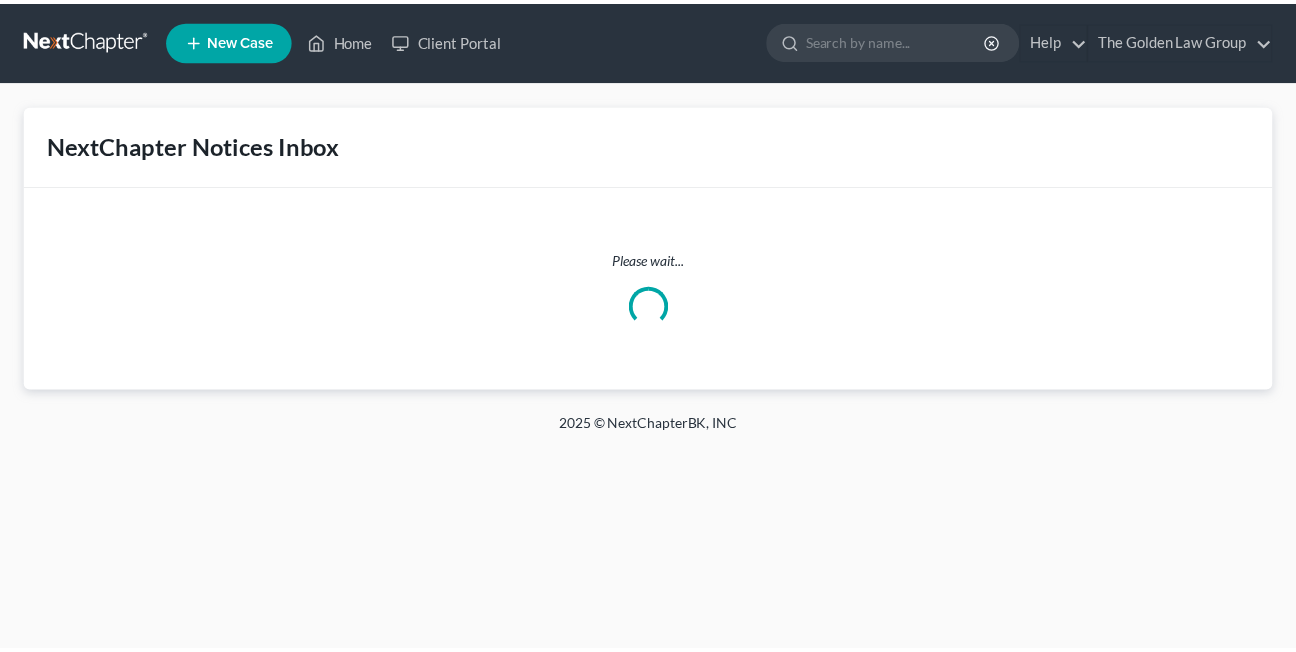 scroll, scrollTop: 4, scrollLeft: 0, axis: vertical 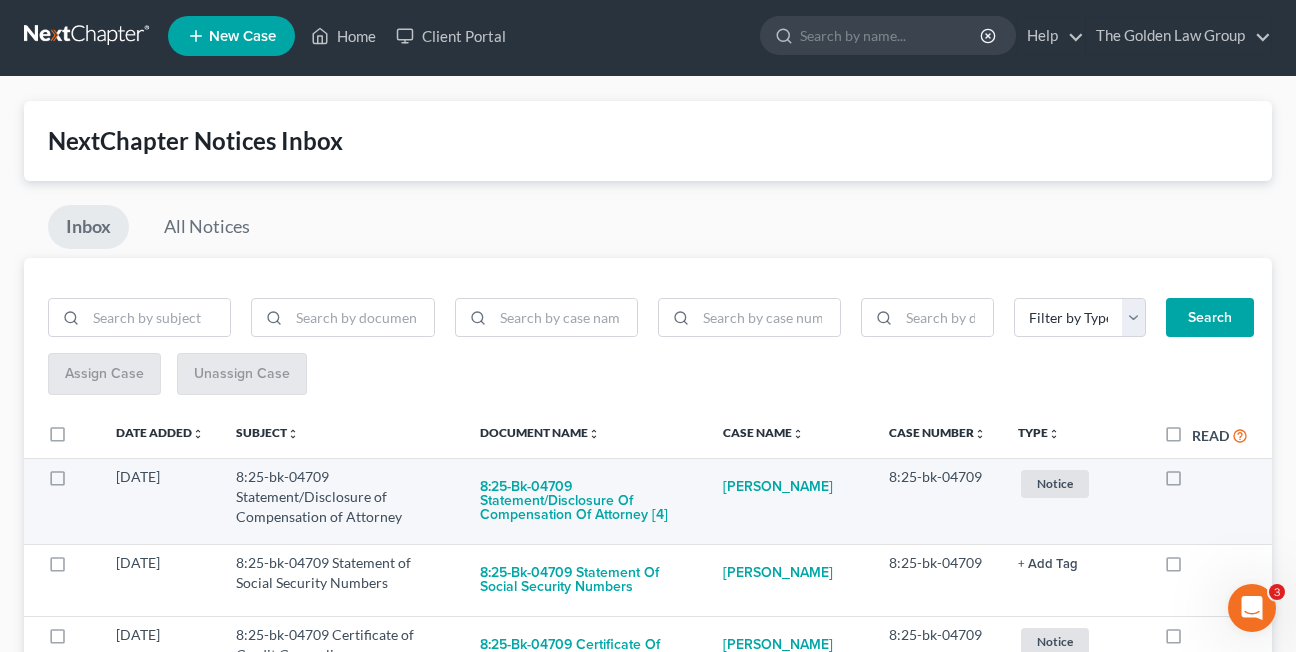 click at bounding box center [1192, 482] 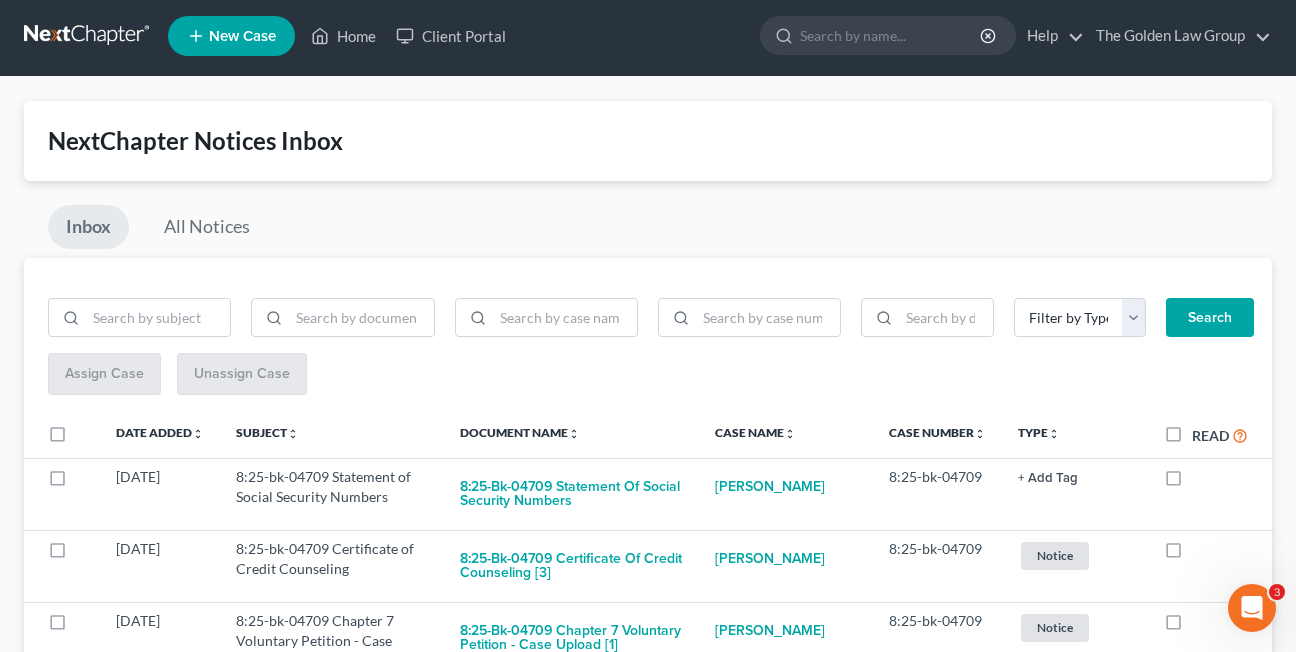 click at bounding box center (1192, 482) 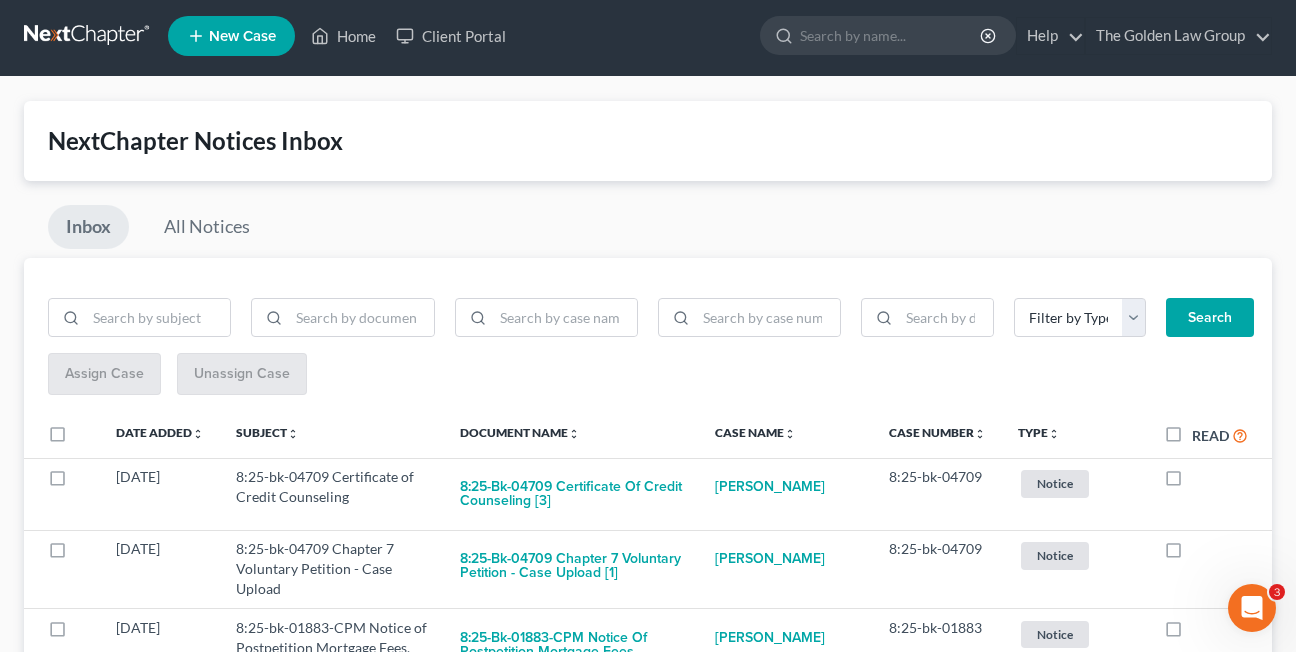 click at bounding box center (1192, 482) 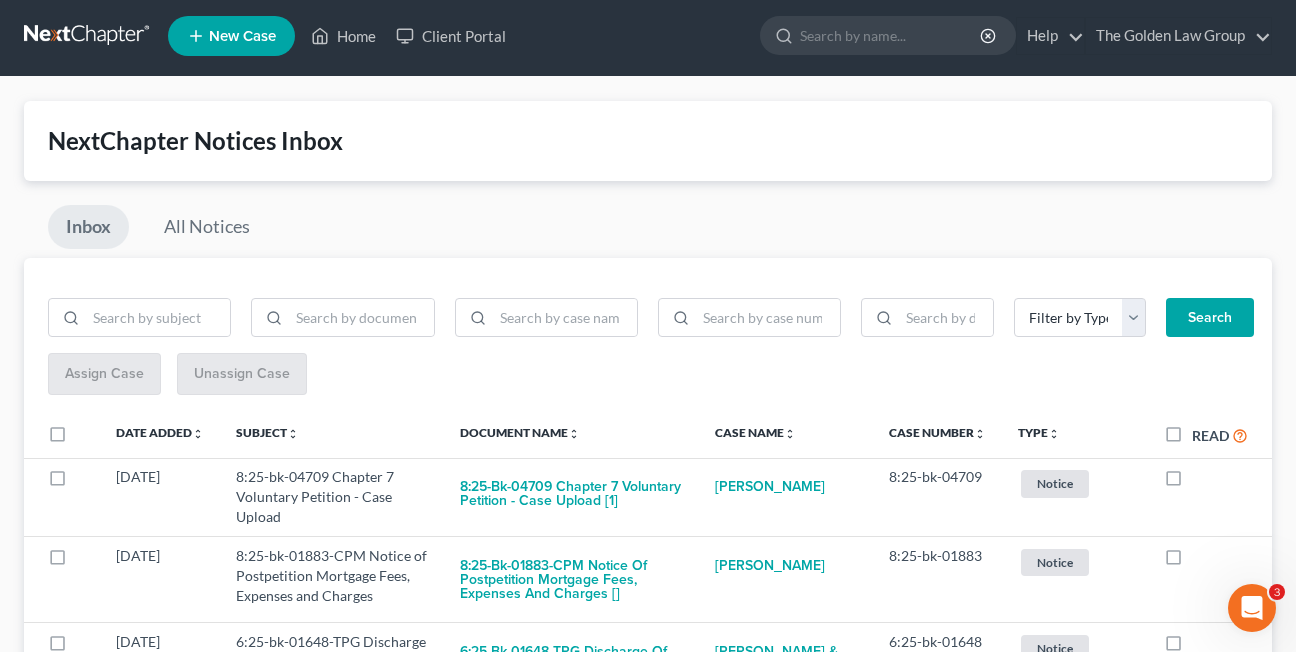 click at bounding box center [1192, 482] 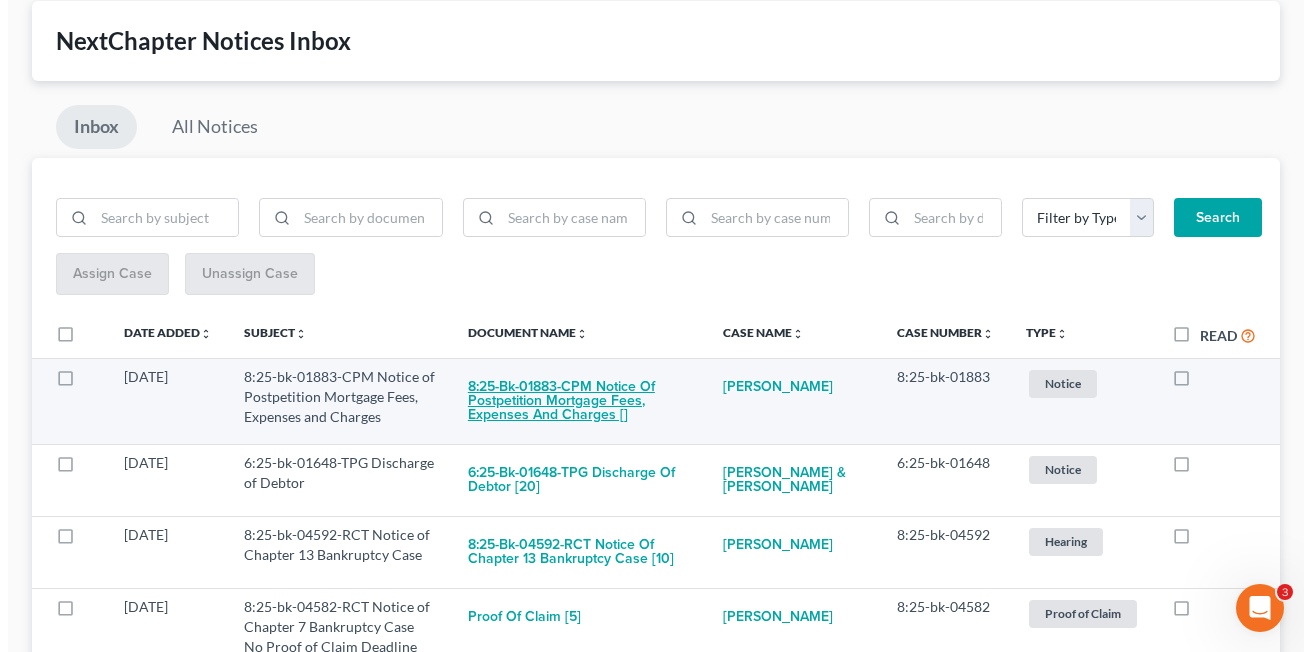 scroll, scrollTop: 204, scrollLeft: 0, axis: vertical 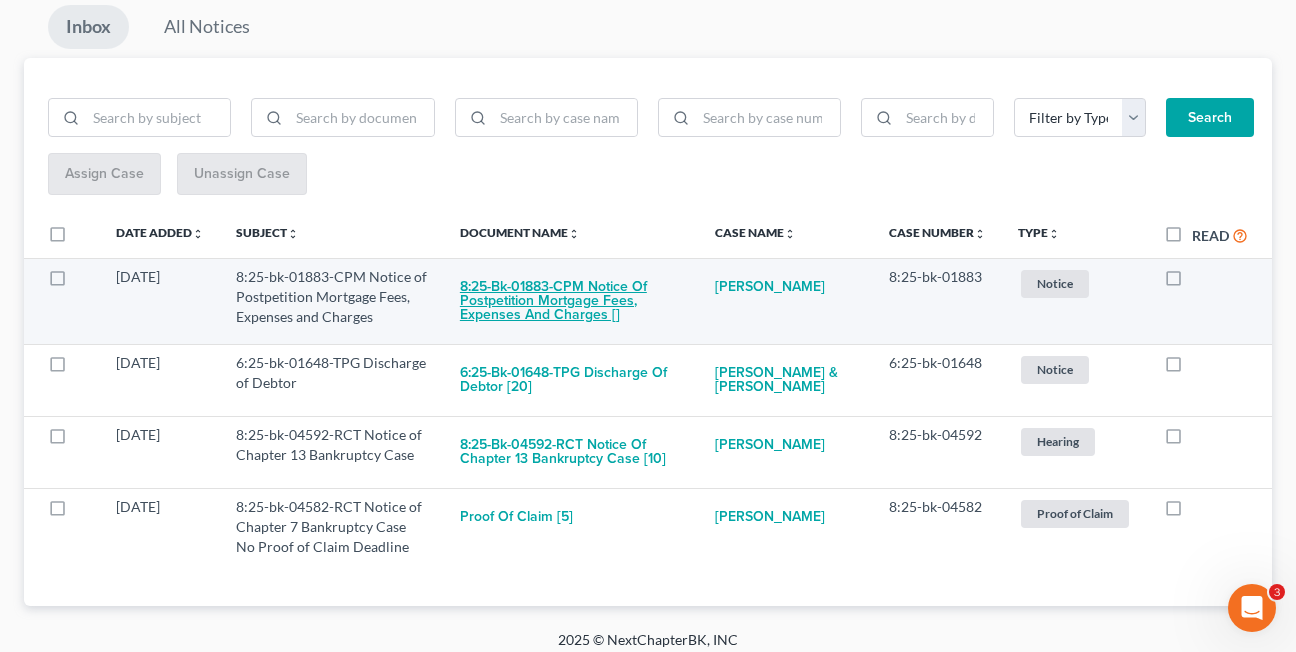 click on "8:25-bk-01883-CPM Notice of Postpetition Mortgage Fees, Expenses and Charges []" at bounding box center (571, 301) 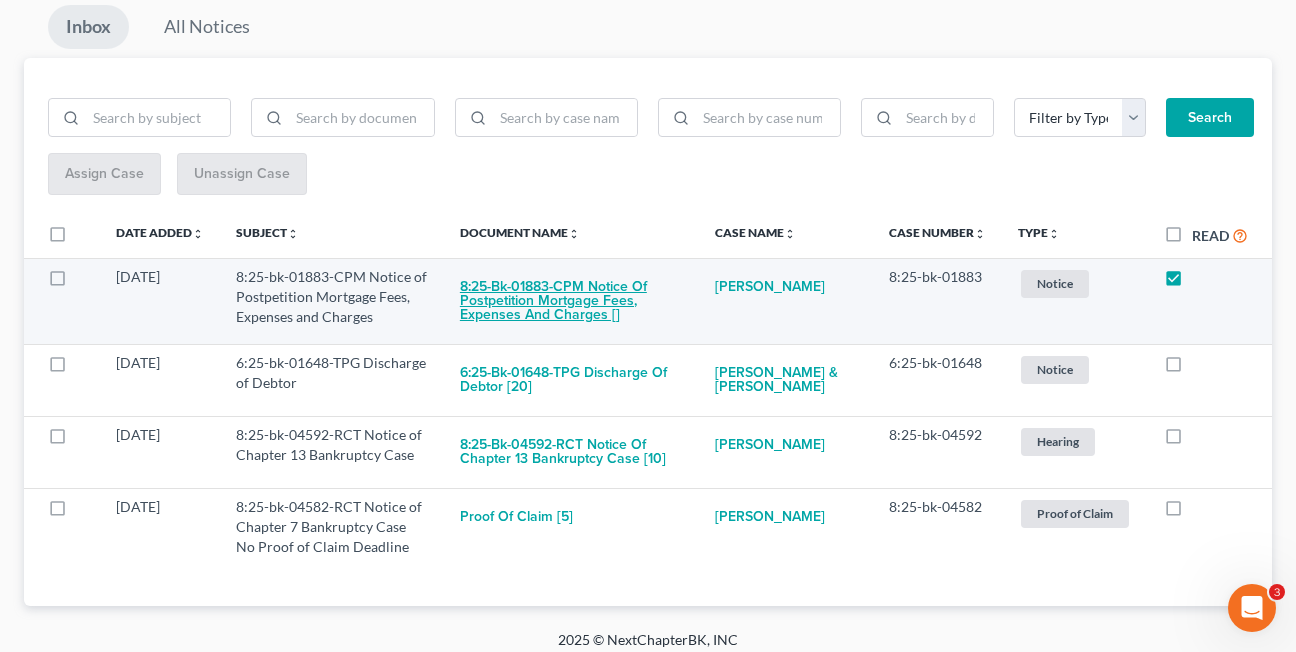checkbox on "true" 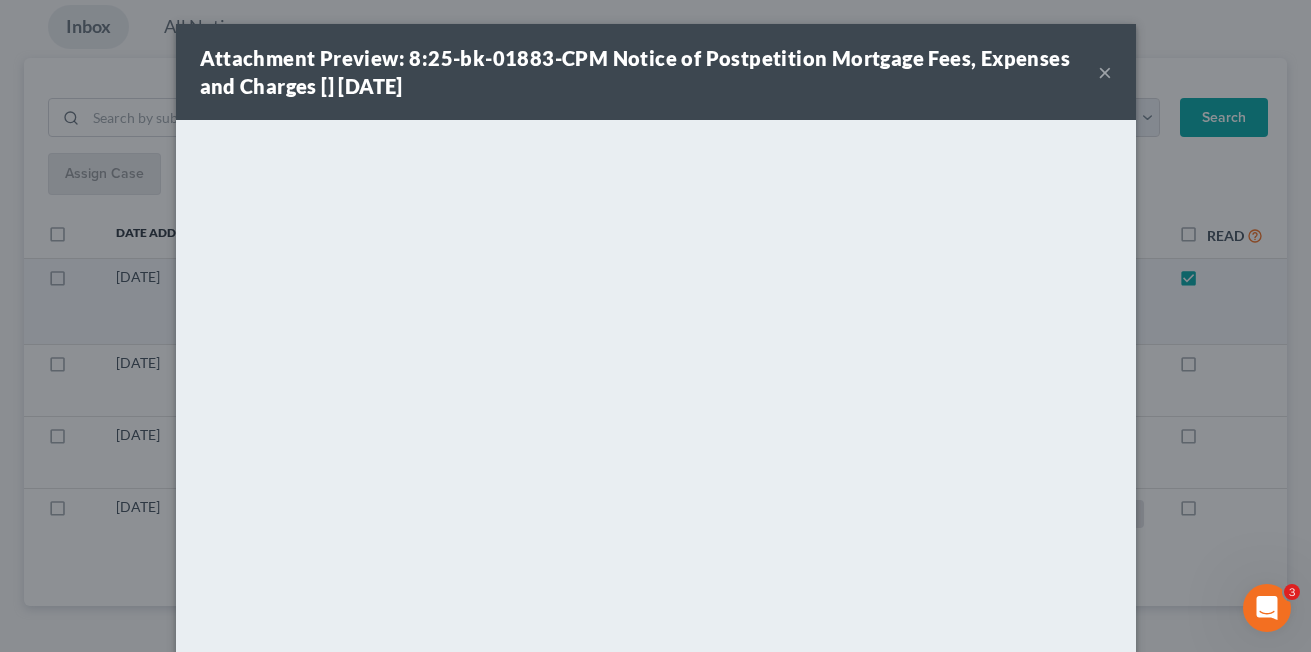 scroll, scrollTop: 132, scrollLeft: 0, axis: vertical 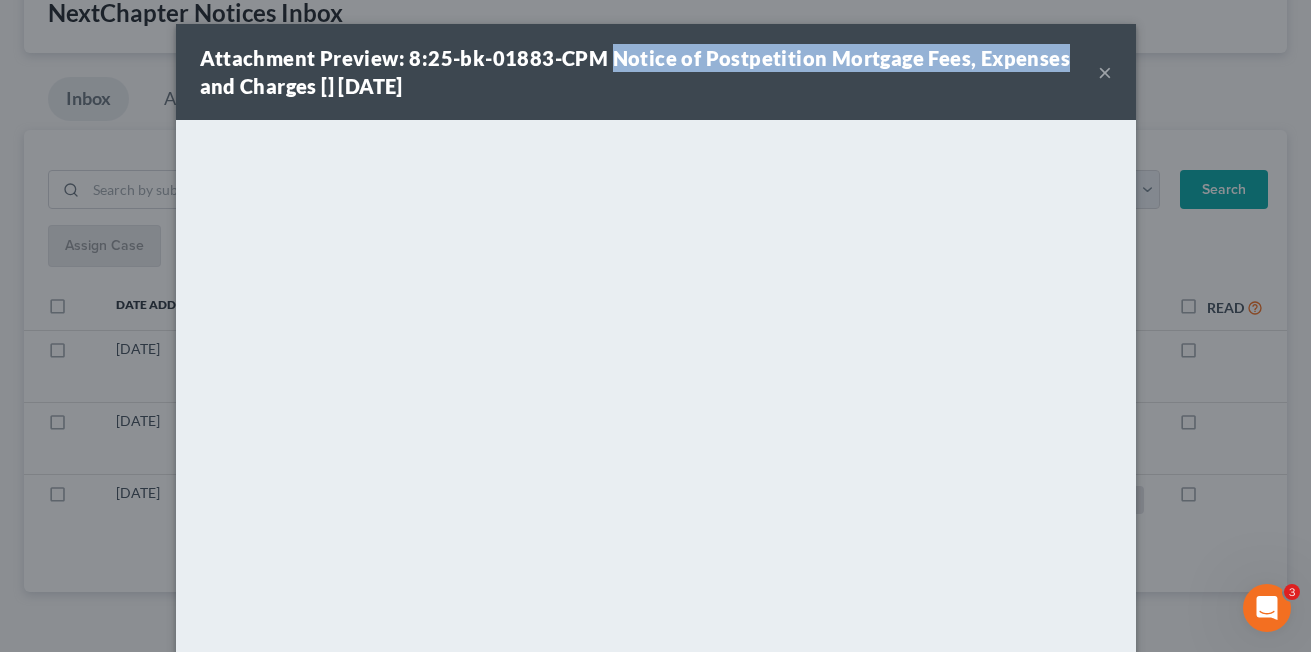 drag, startPoint x: 601, startPoint y: 57, endPoint x: 1050, endPoint y: 61, distance: 449.01782 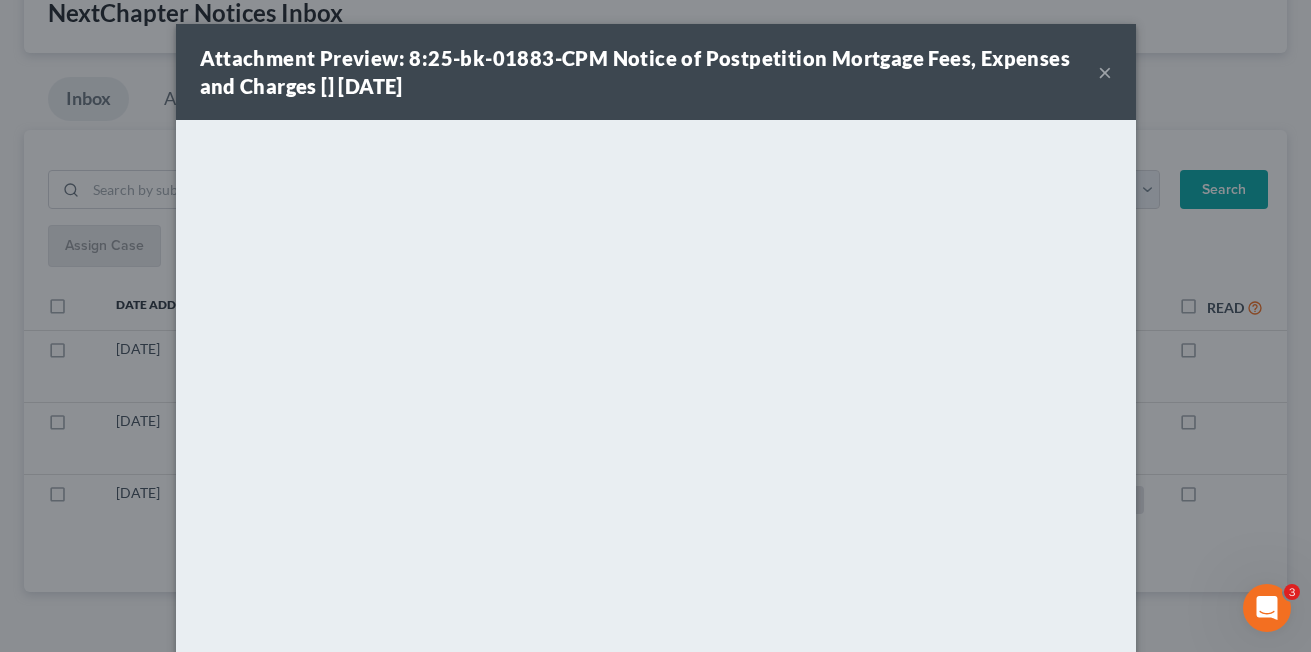 click on "×" at bounding box center (1105, 72) 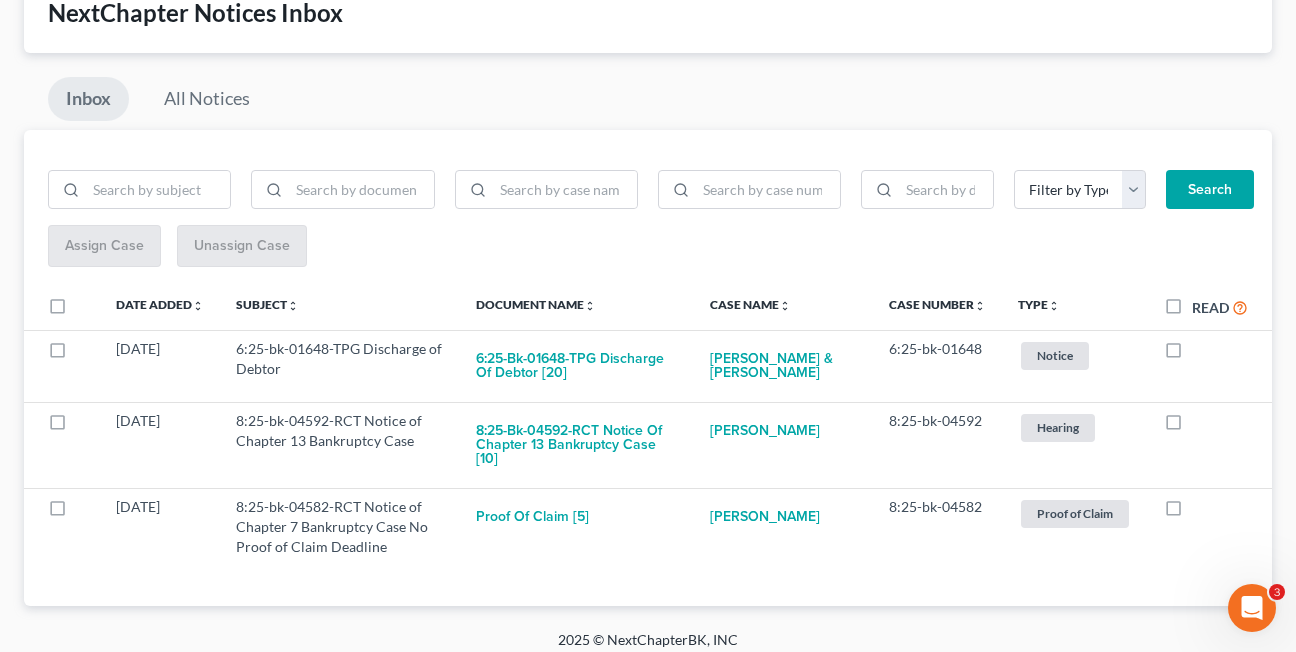 click on "Inbox All Notices" at bounding box center [648, 103] 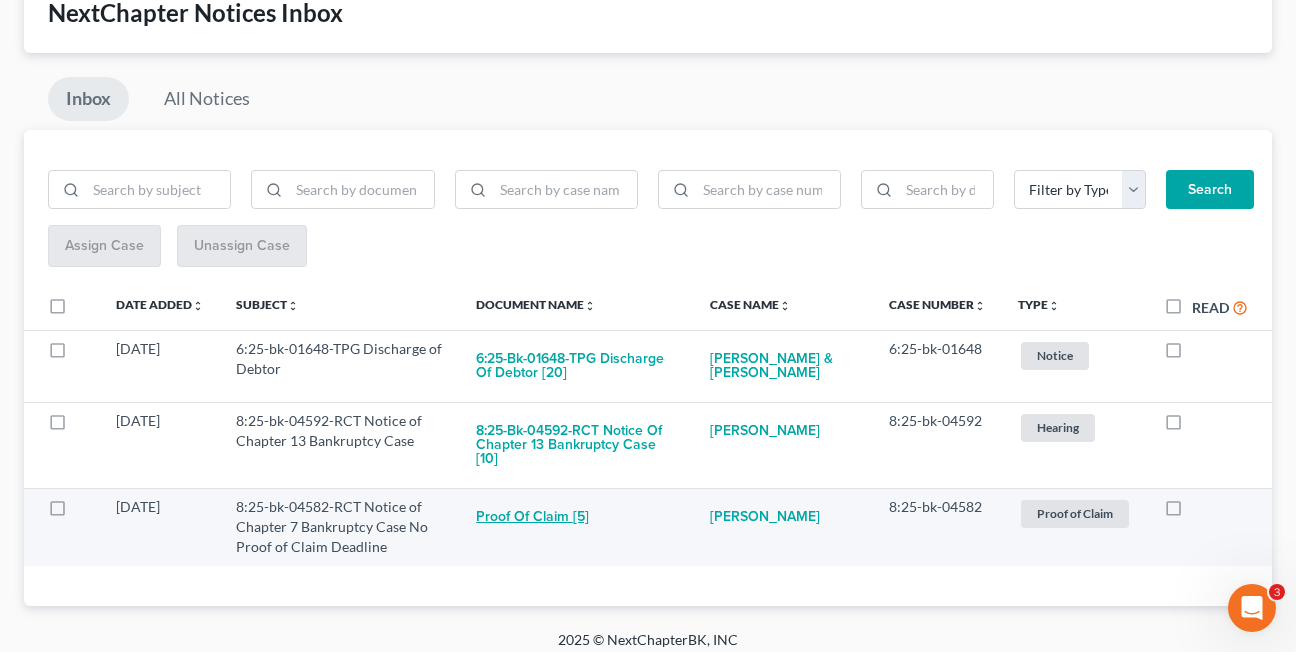 click on "Proof of Claim [5]" at bounding box center (532, 517) 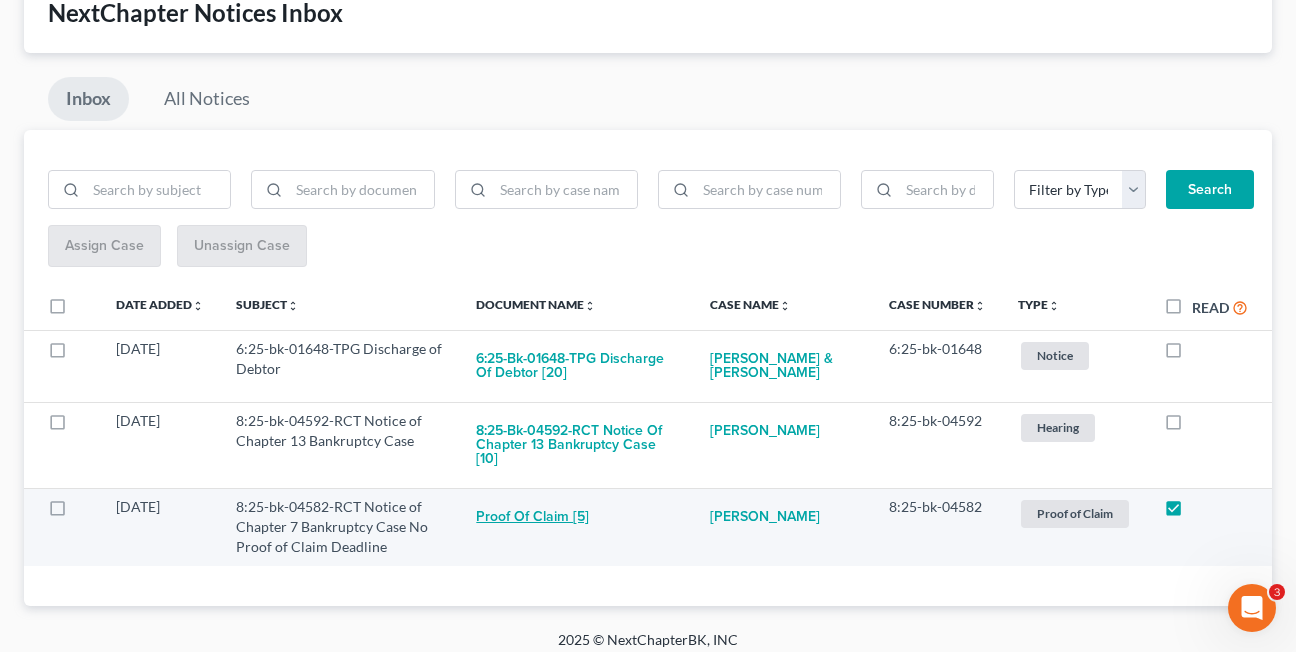checkbox on "true" 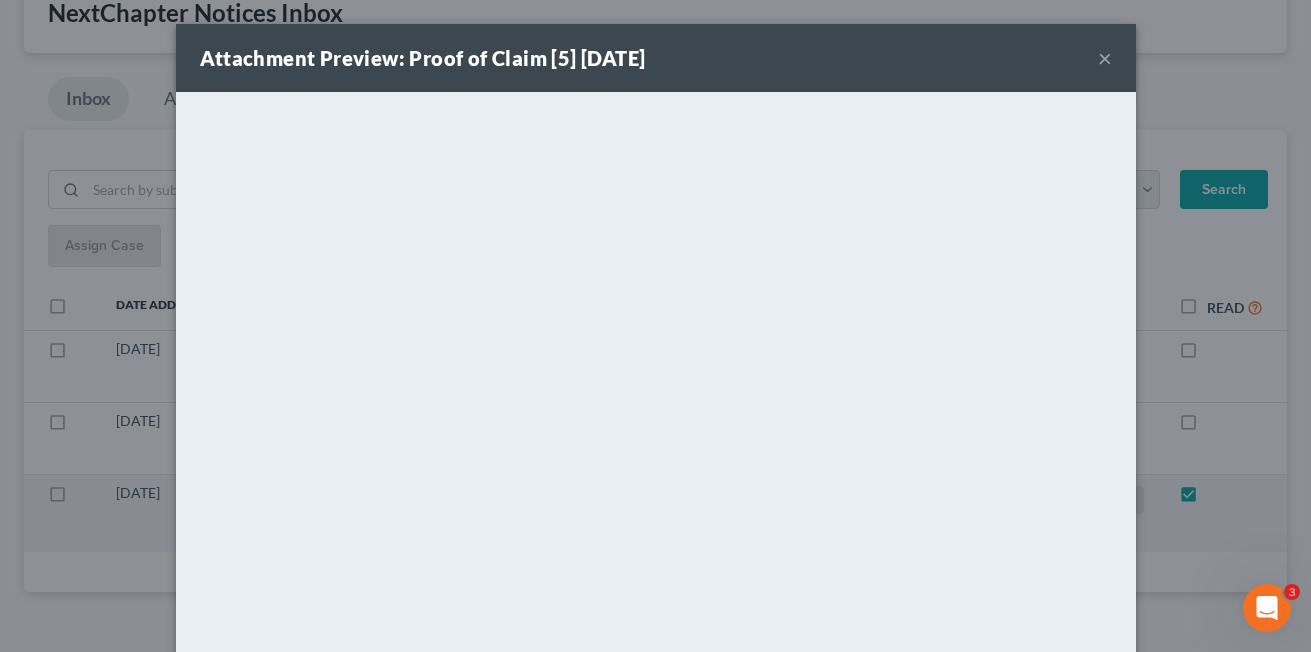 scroll, scrollTop: 54, scrollLeft: 0, axis: vertical 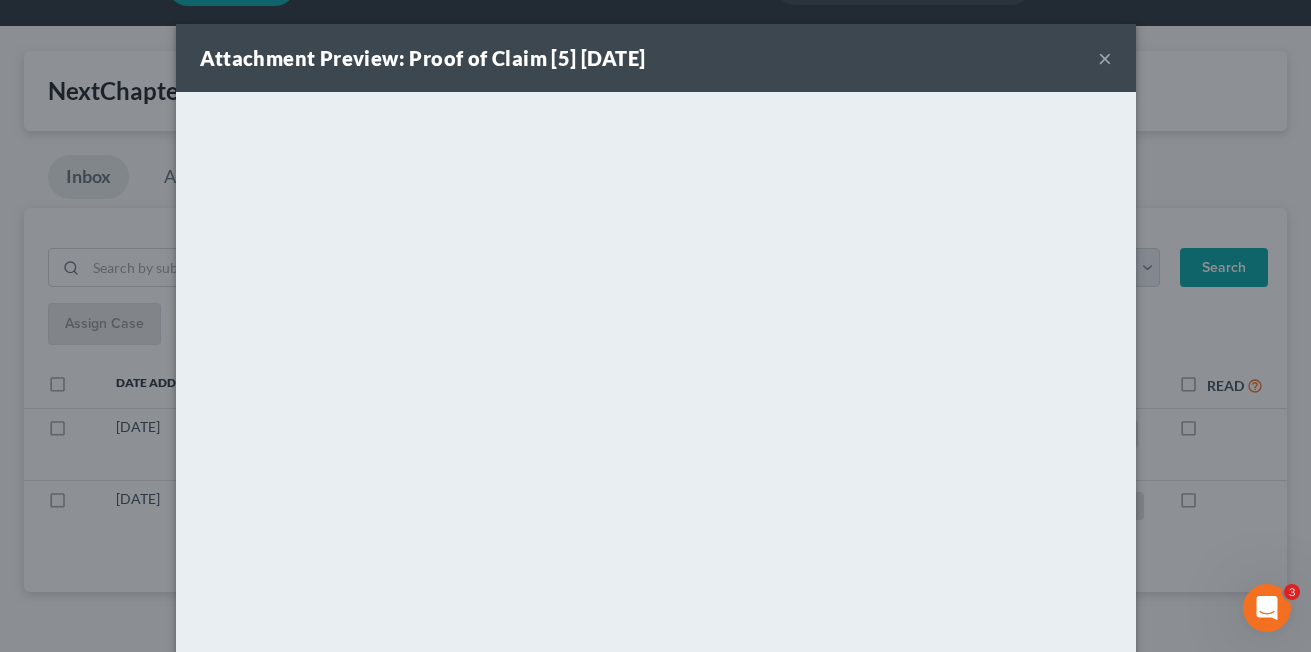 drag, startPoint x: 725, startPoint y: 61, endPoint x: 758, endPoint y: 70, distance: 34.20526 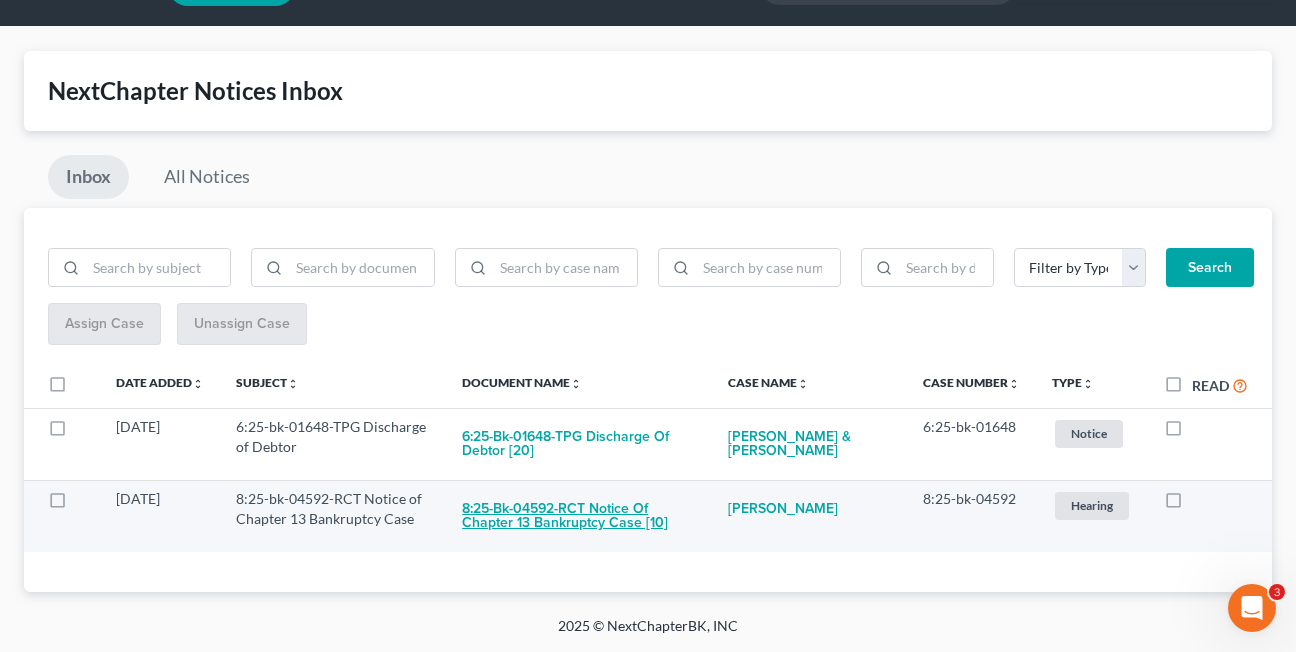 click on "8:25-bk-04592-RCT Notice of Chapter 13 Bankruptcy Case [10]" at bounding box center (579, 516) 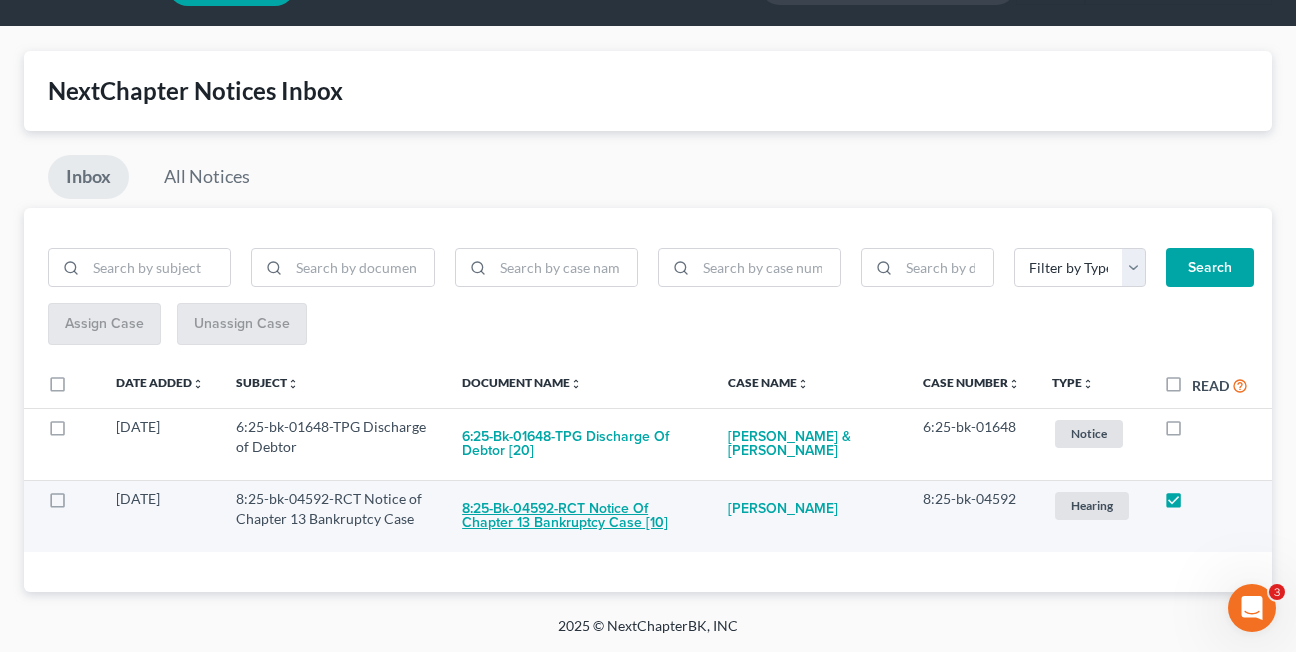 checkbox on "true" 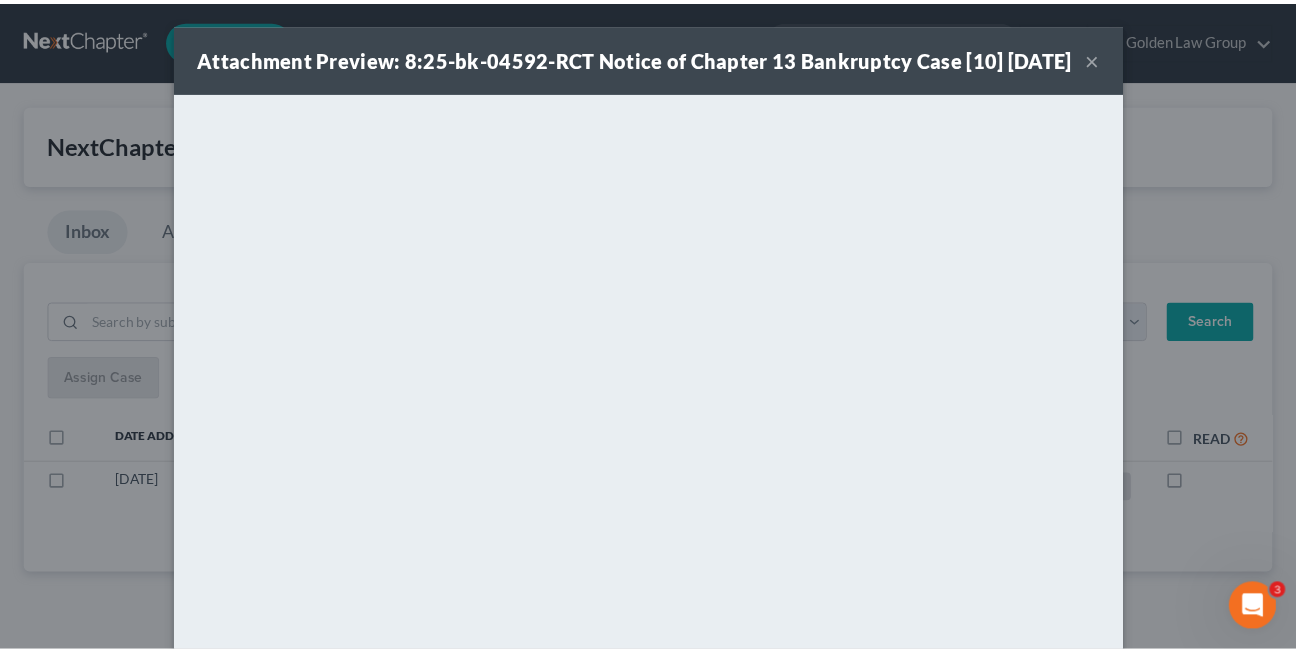 scroll, scrollTop: 0, scrollLeft: 0, axis: both 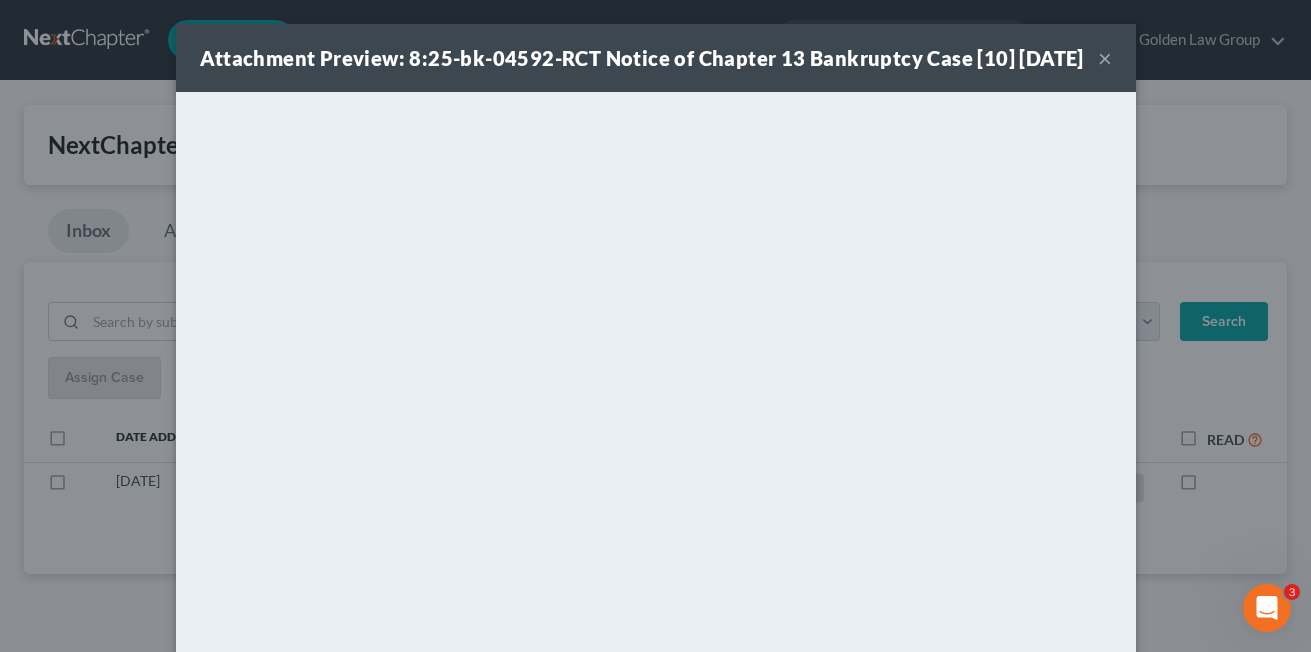 click on "×" at bounding box center [1105, 58] 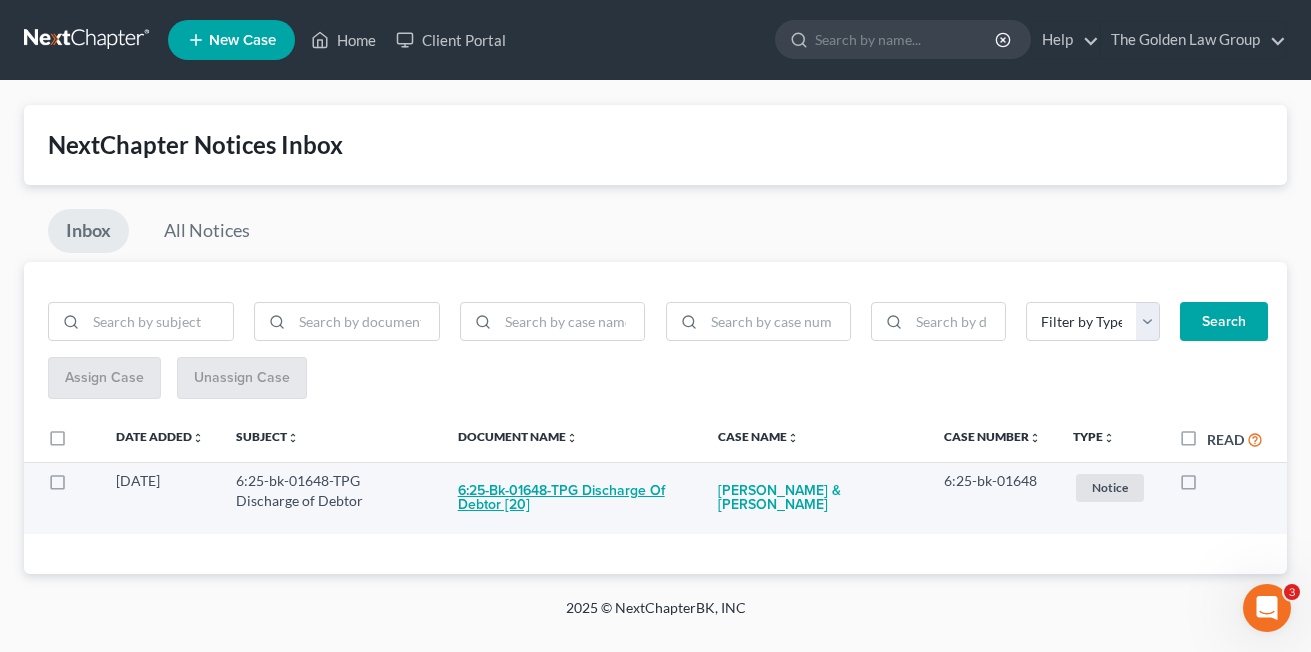 click on "6:25-bk-01648-TPG Discharge of Debtor [20]" at bounding box center (572, 498) 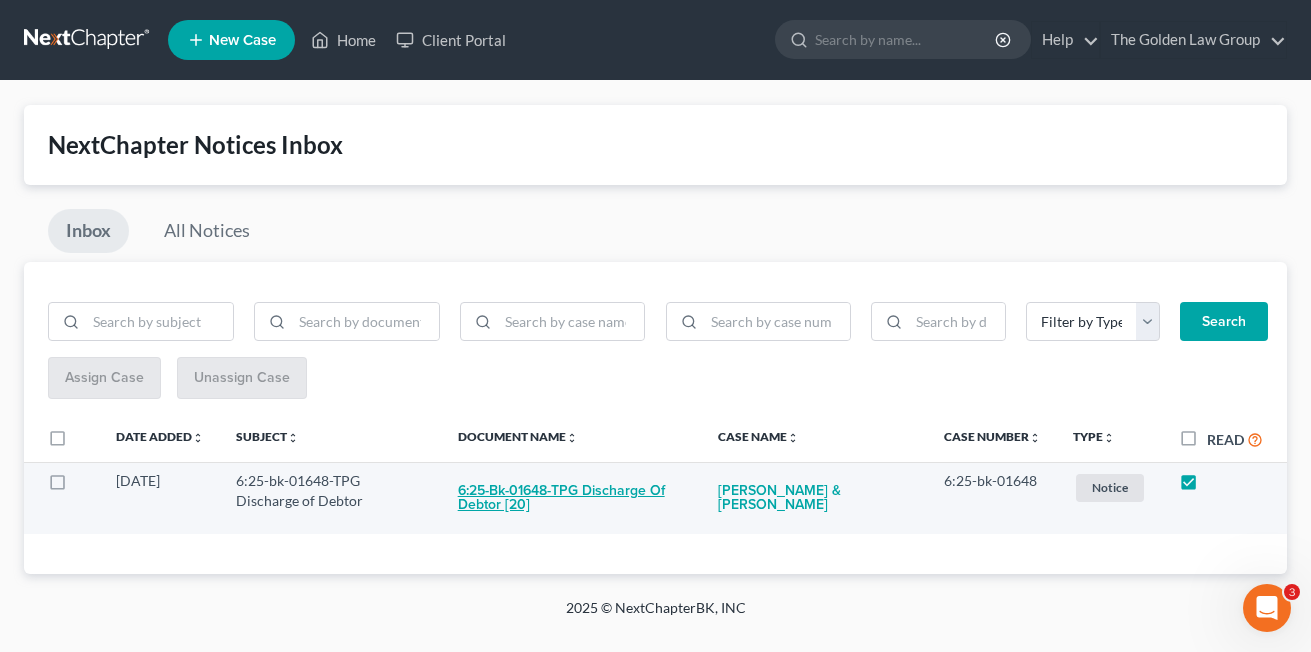checkbox on "true" 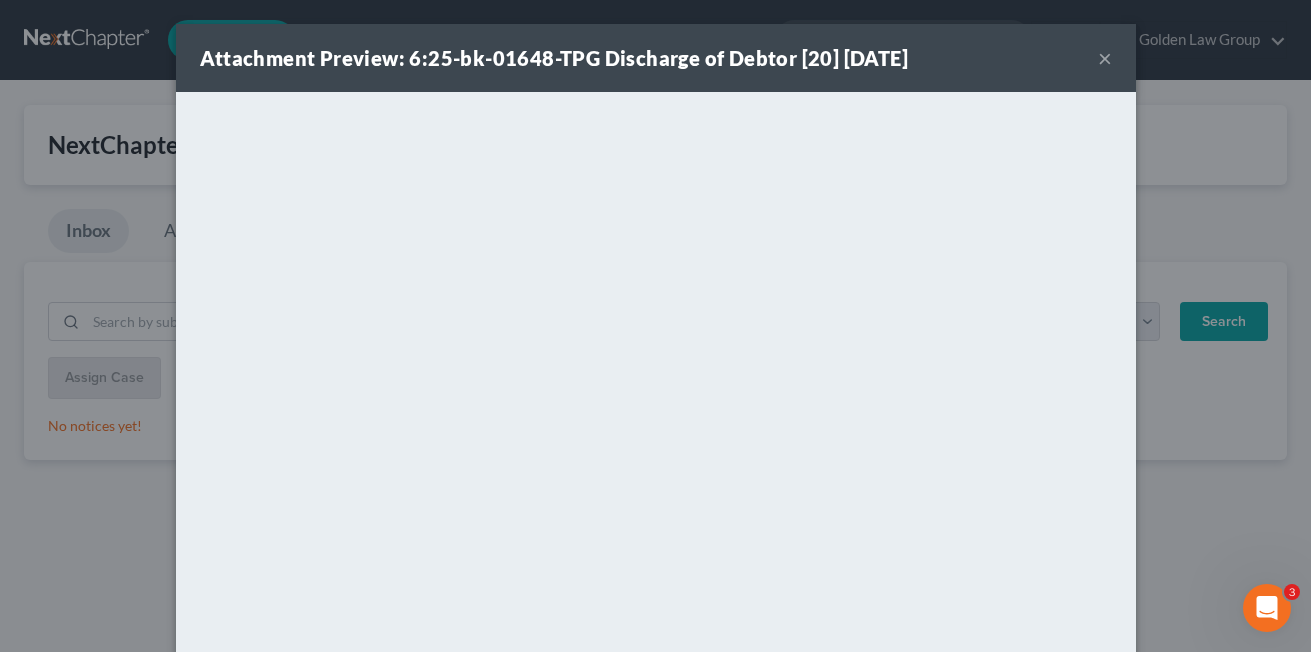 click on "×" at bounding box center (1105, 58) 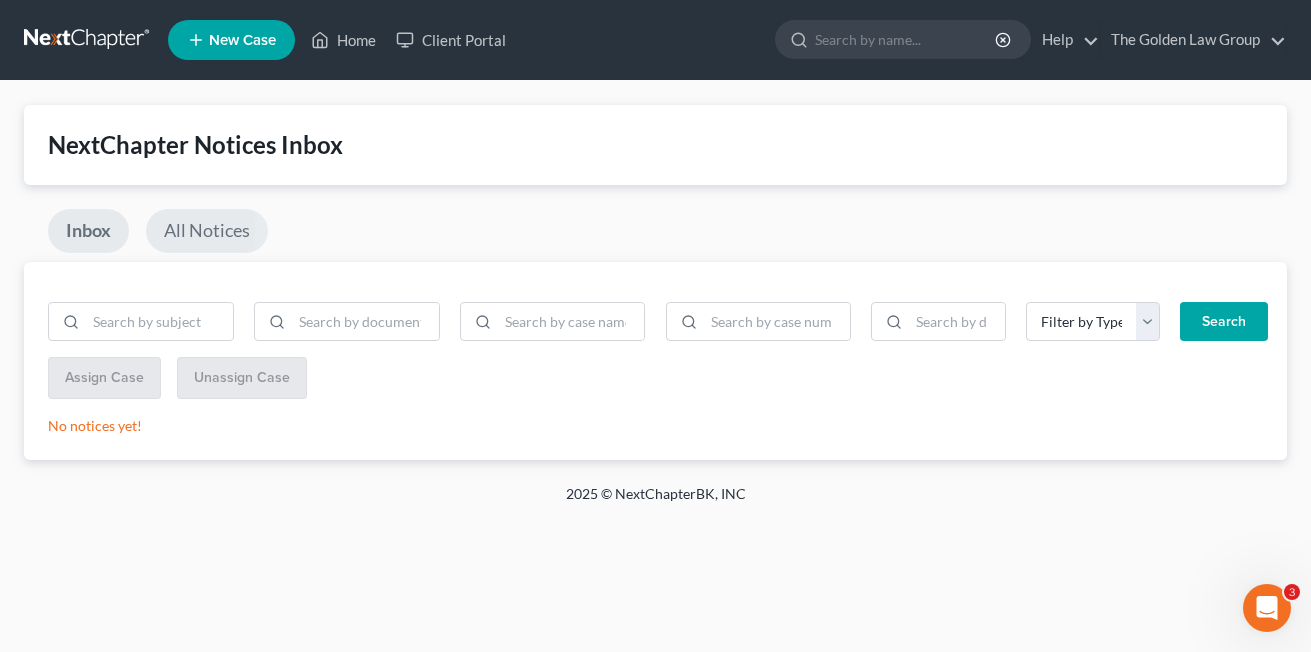 click on "All Notices" at bounding box center [207, 231] 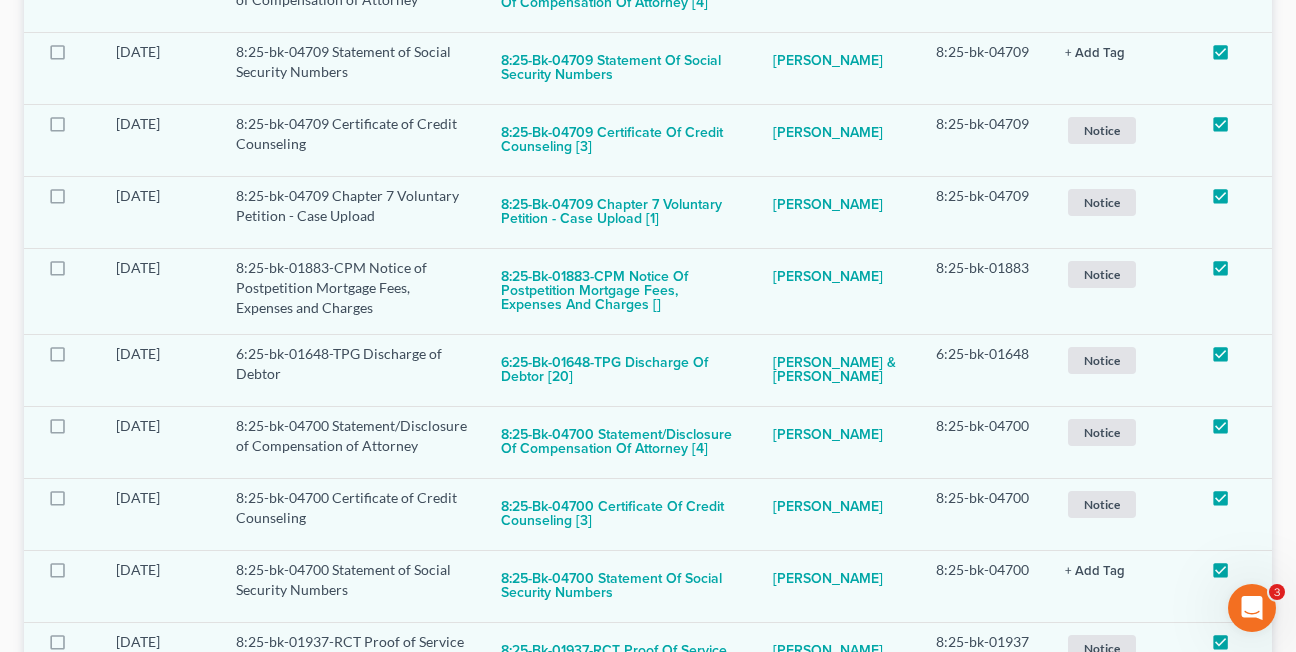 scroll, scrollTop: 700, scrollLeft: 0, axis: vertical 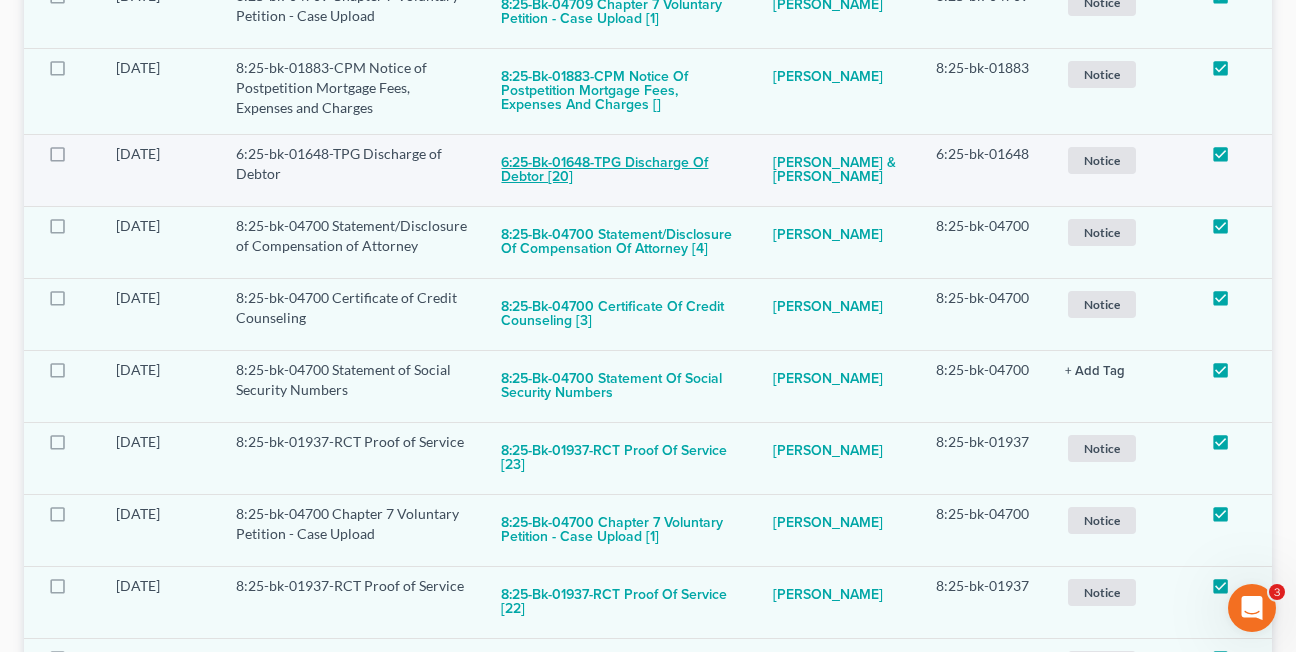 click on "6:25-bk-01648-TPG Discharge of Debtor [20]" at bounding box center [620, 171] 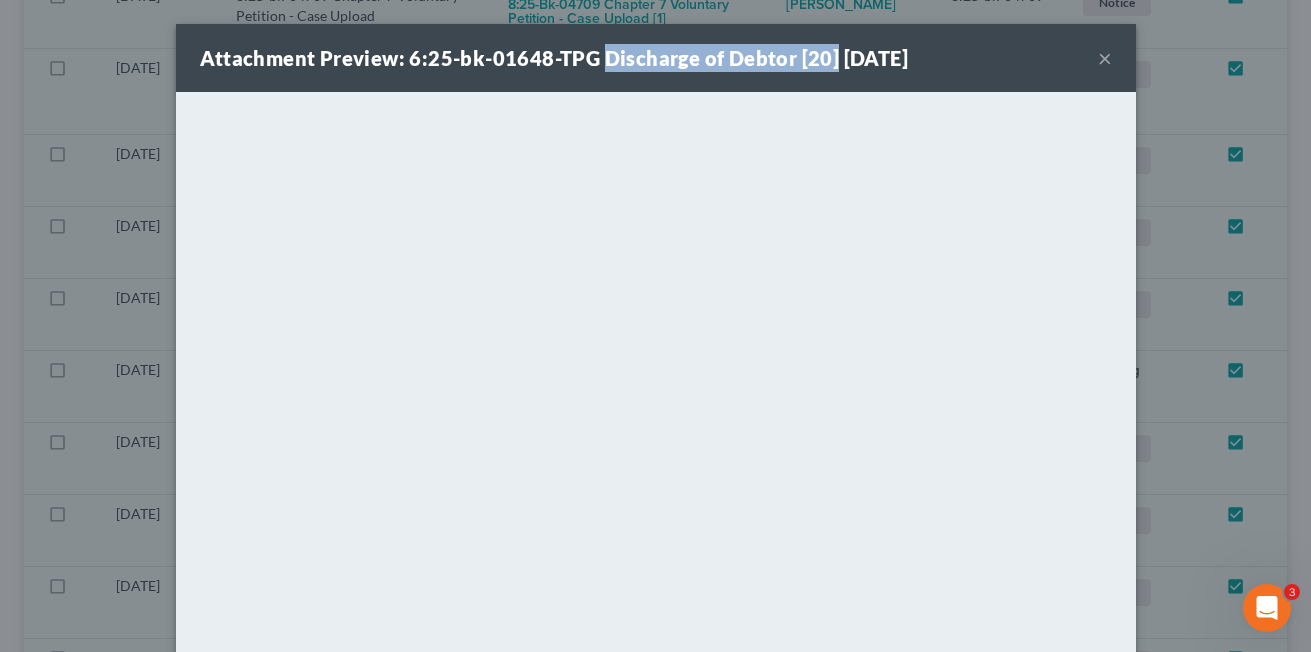drag, startPoint x: 596, startPoint y: 58, endPoint x: 822, endPoint y: 60, distance: 226.00885 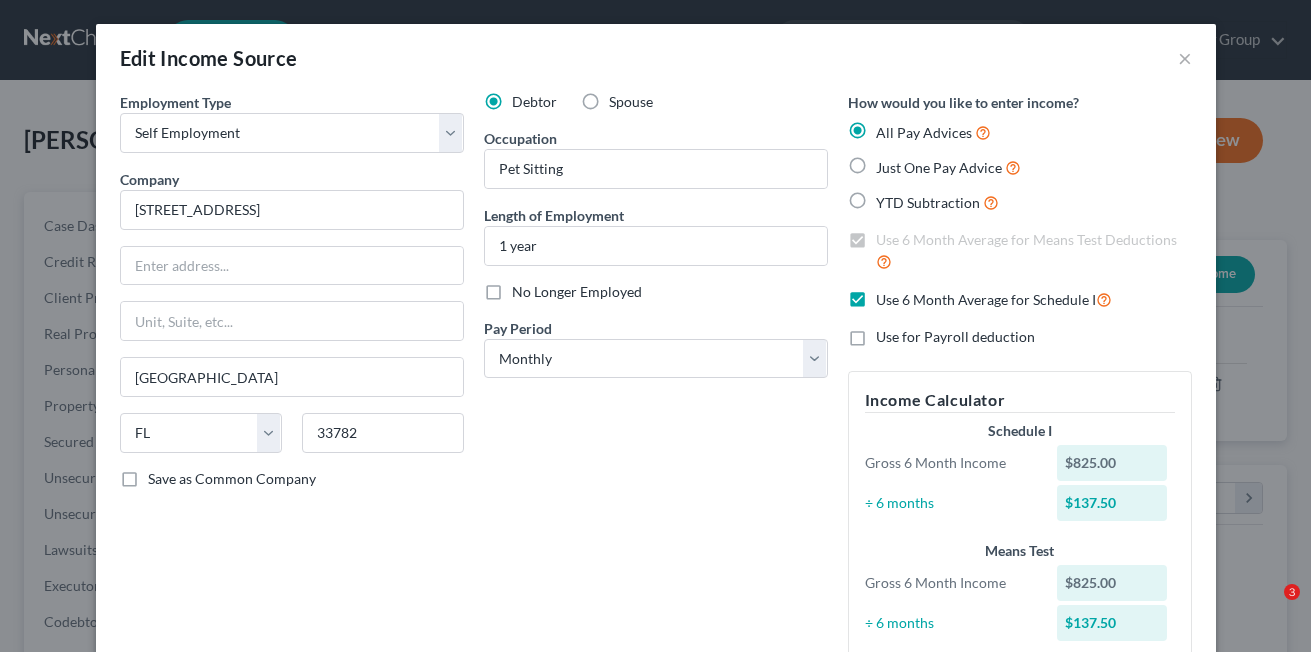 select on "1" 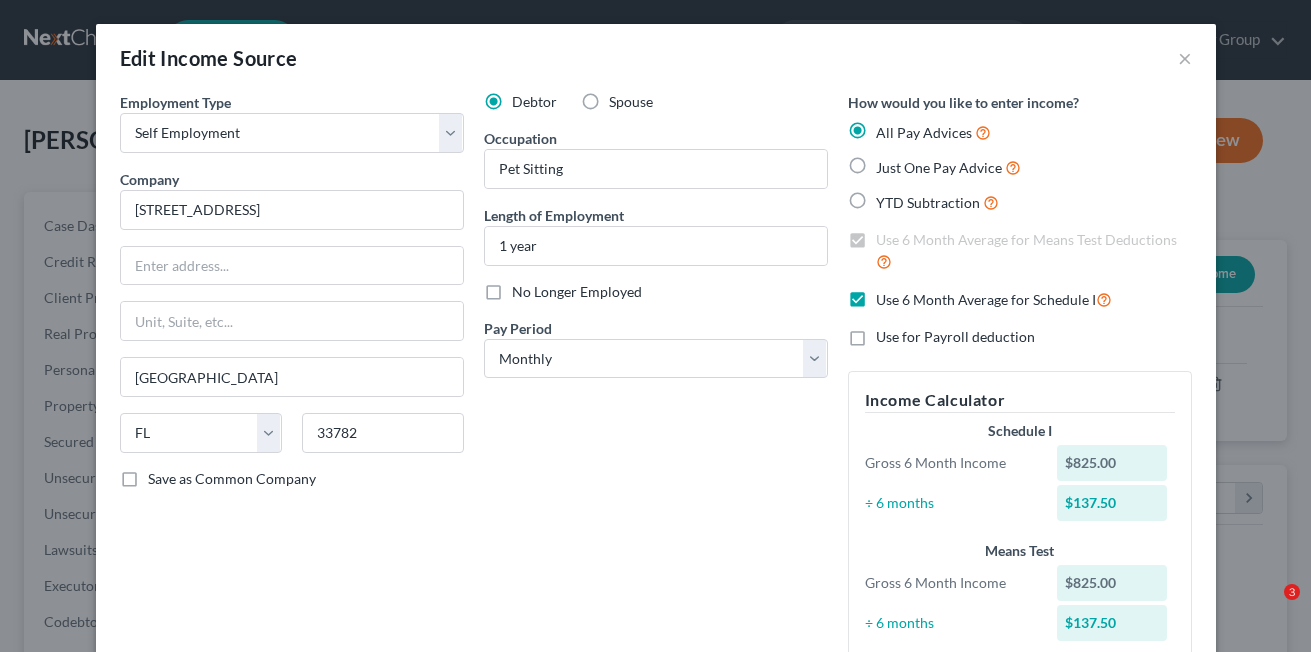 scroll, scrollTop: 0, scrollLeft: 0, axis: both 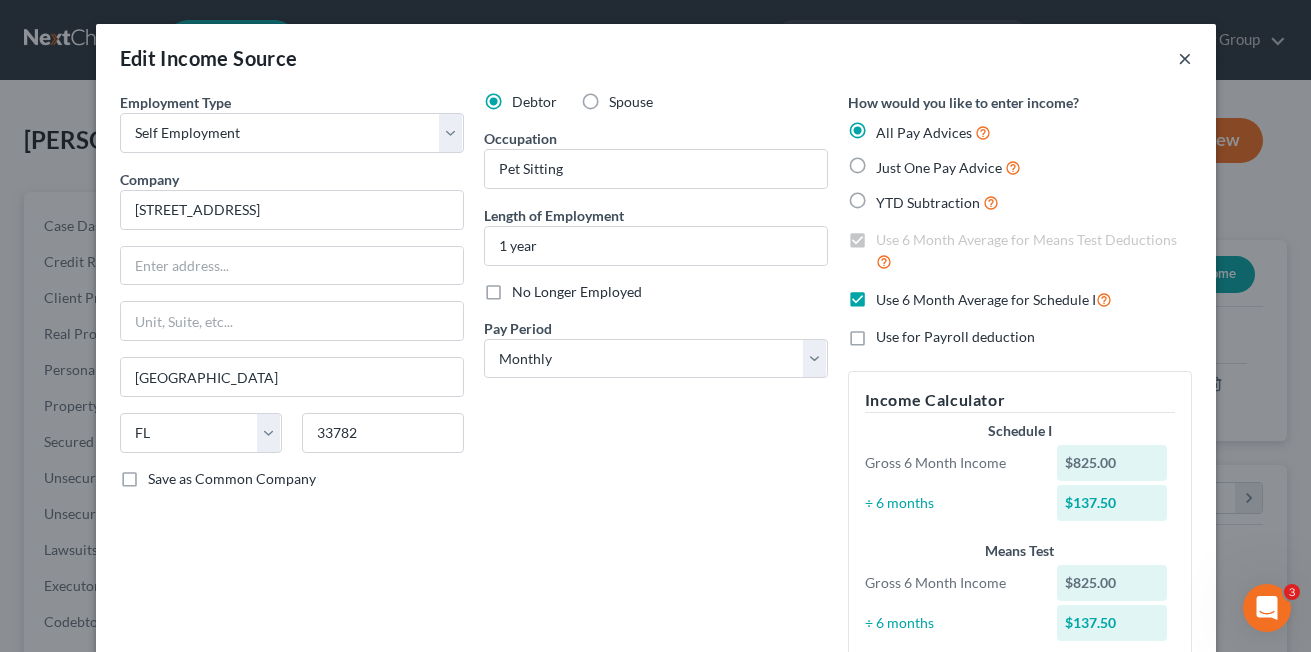 click on "×" at bounding box center [1185, 58] 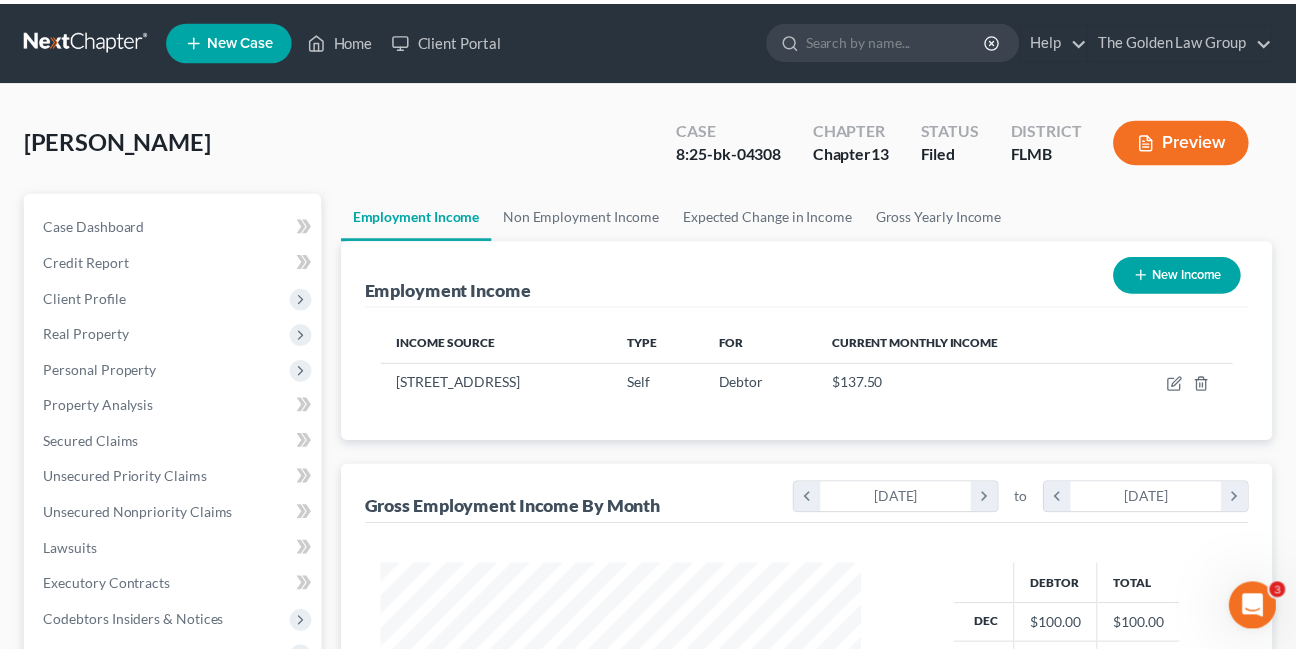 scroll, scrollTop: 359, scrollLeft: 520, axis: both 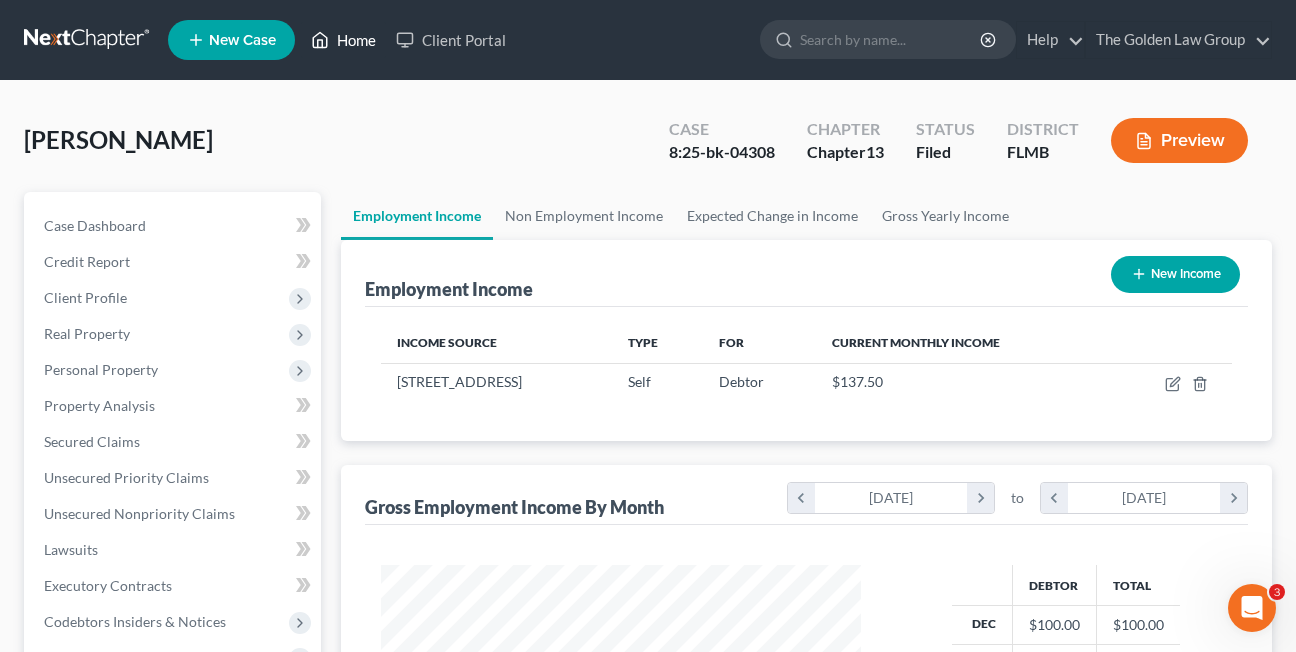 click on "Home" at bounding box center [343, 40] 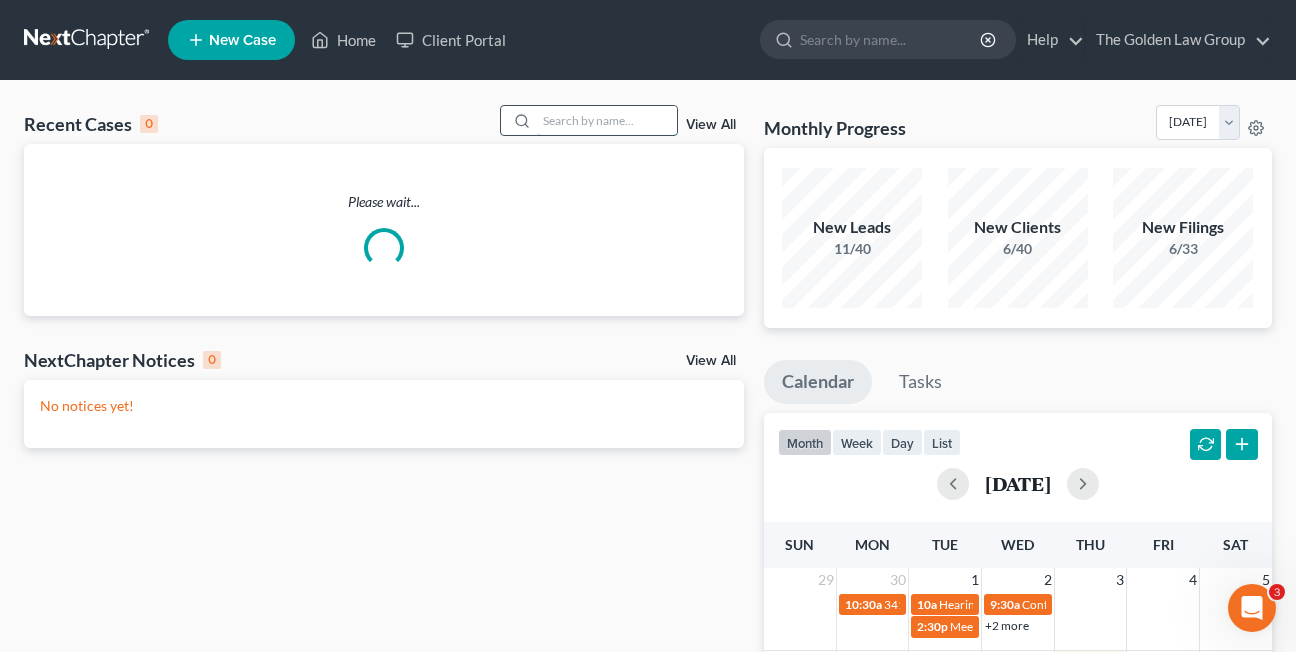 click at bounding box center [607, 120] 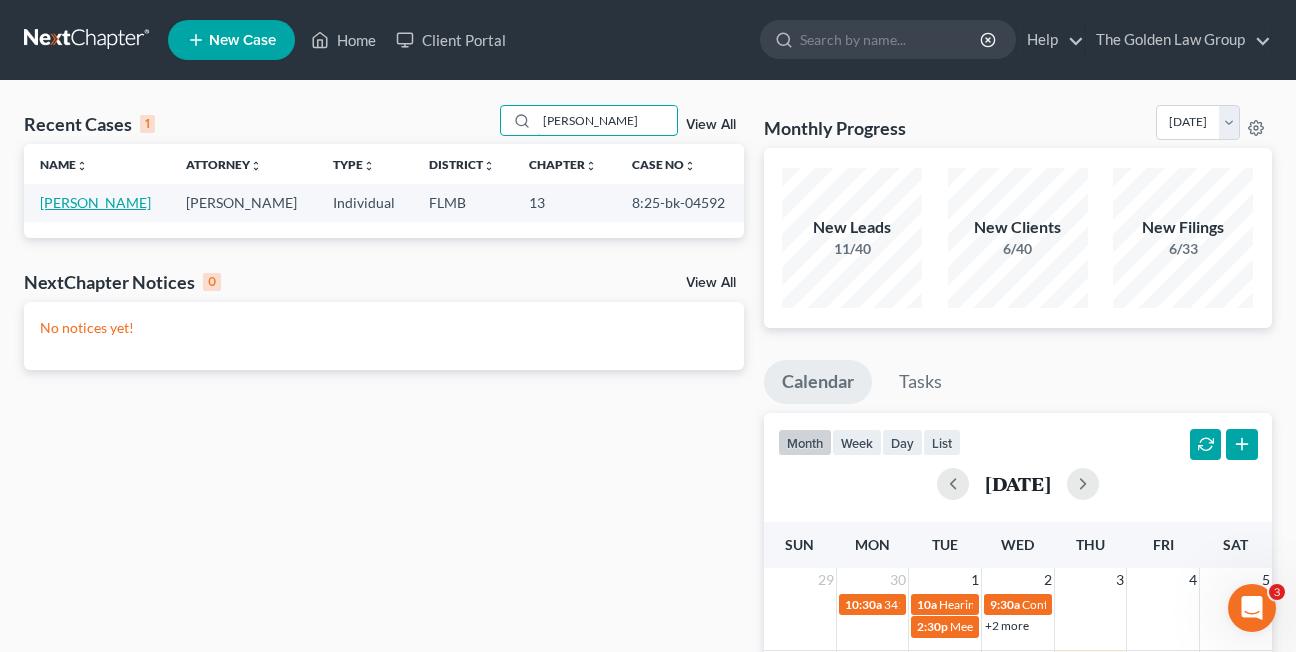 type on "angela neal" 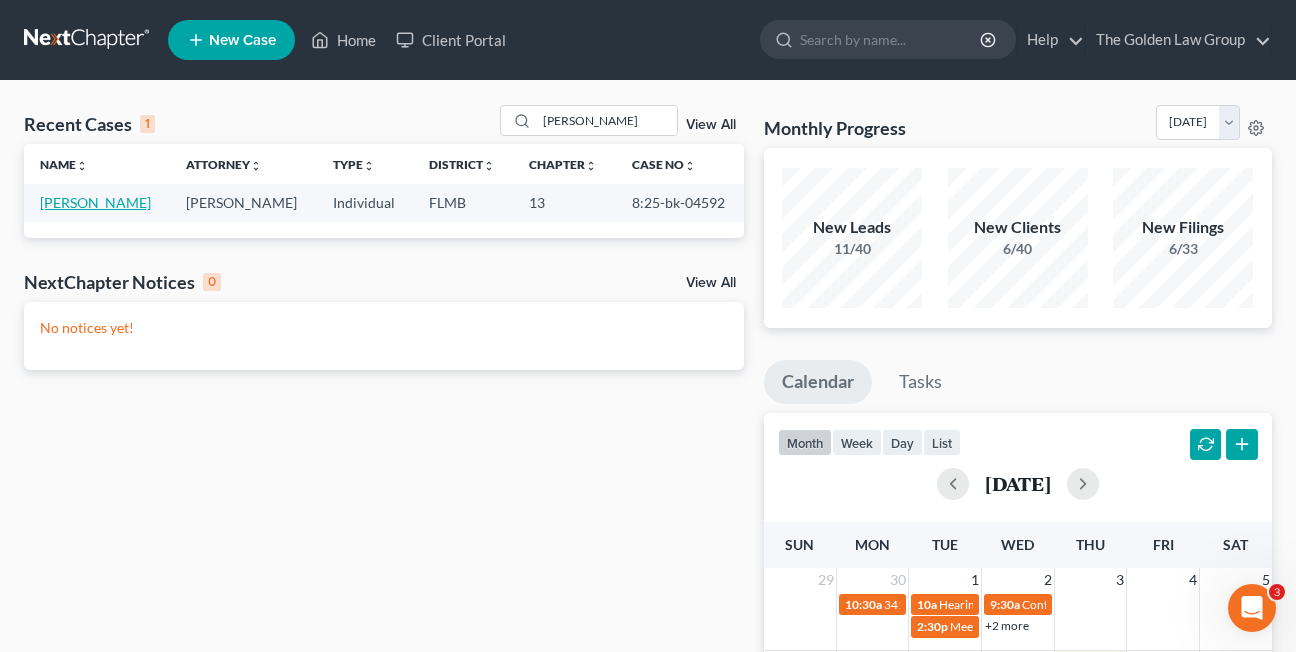 click on "Neal, Angela" at bounding box center (95, 202) 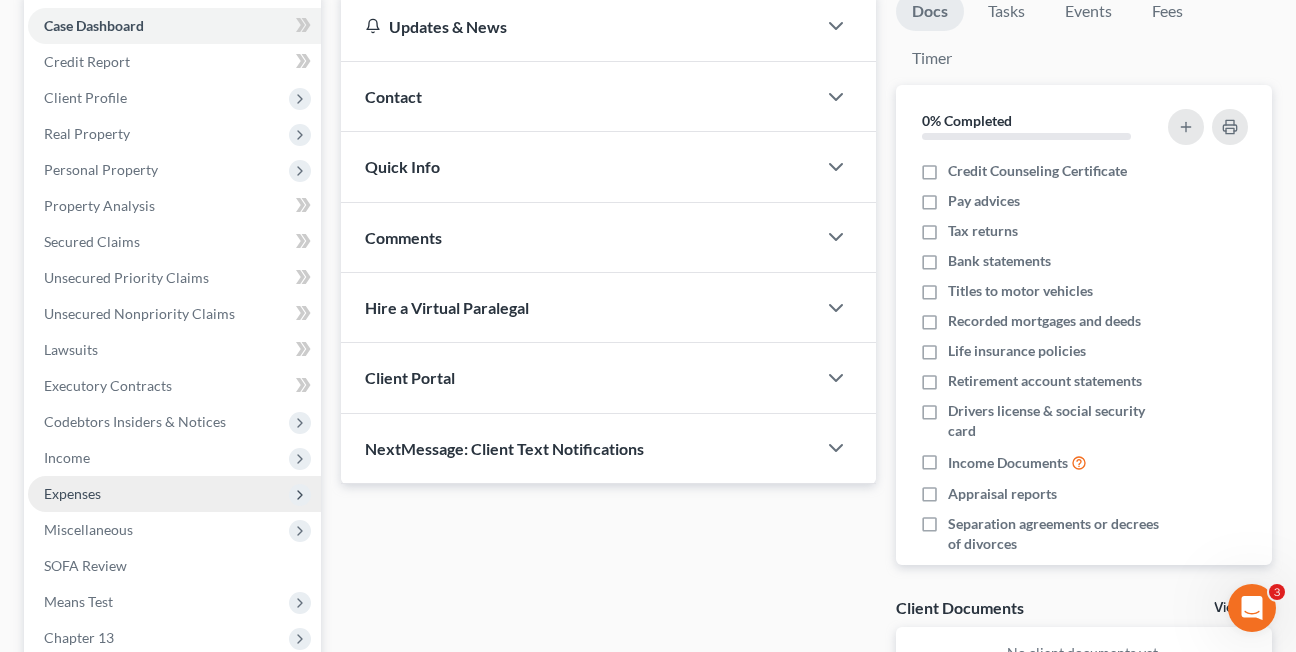 scroll, scrollTop: 300, scrollLeft: 0, axis: vertical 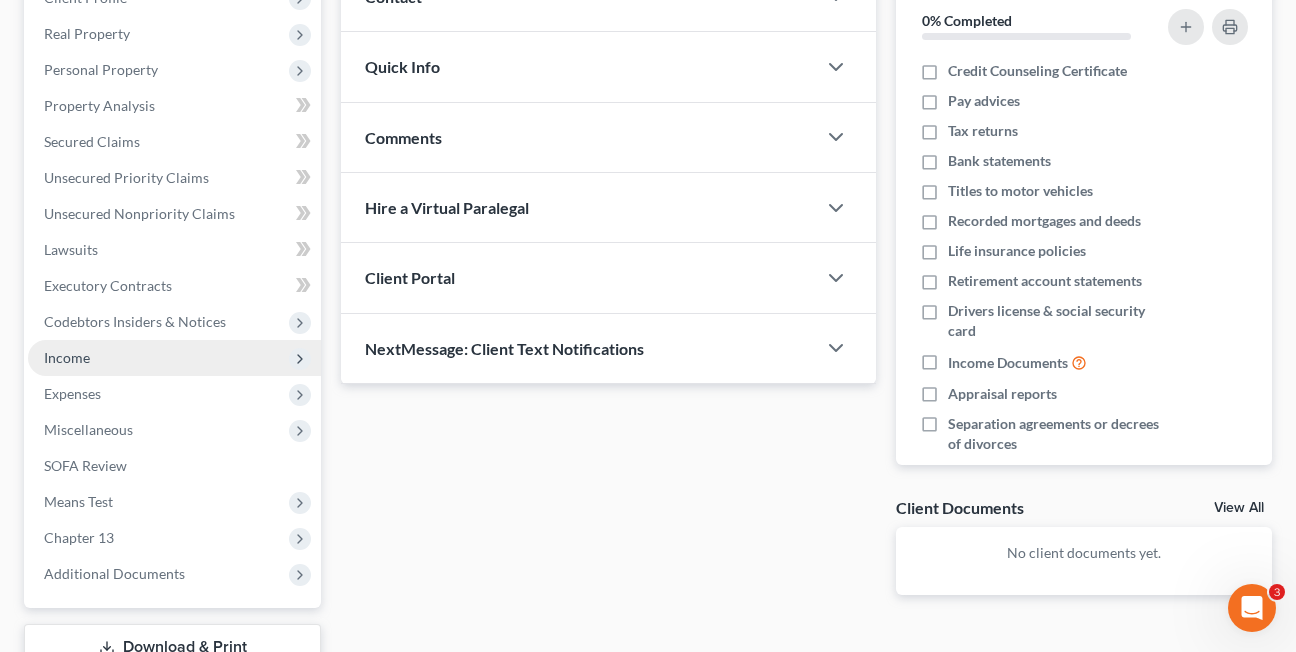 click on "Income" at bounding box center [67, 357] 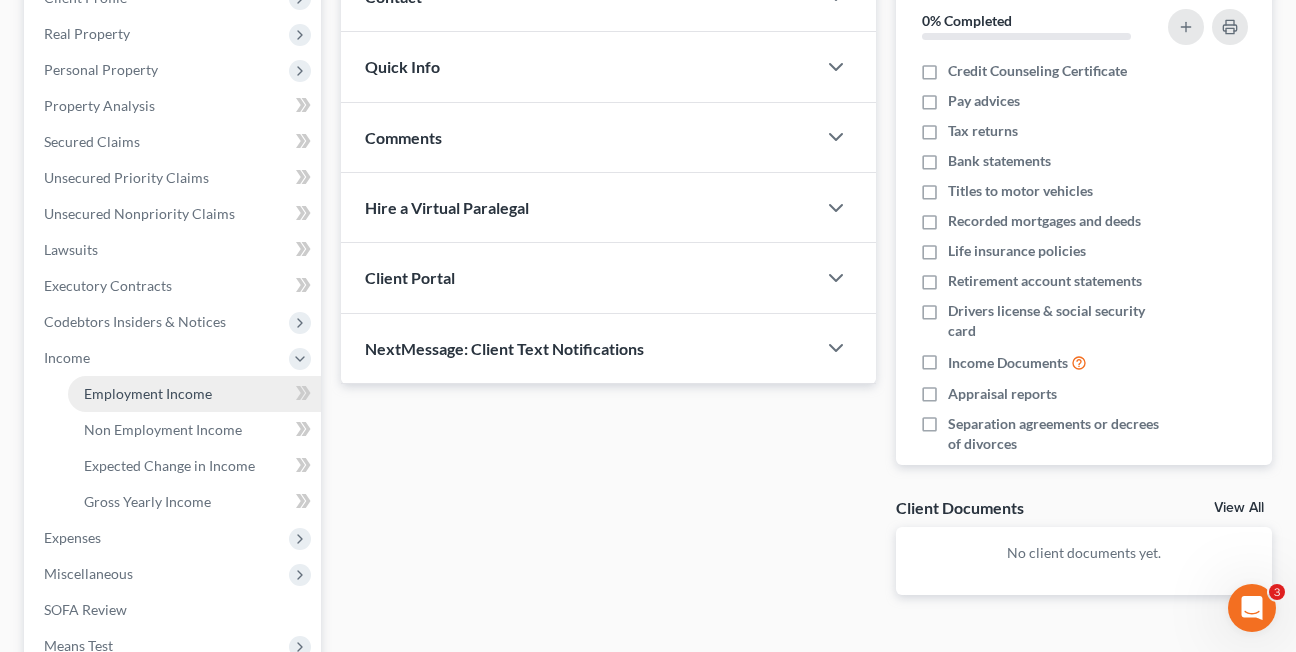 click on "Employment Income" at bounding box center (148, 393) 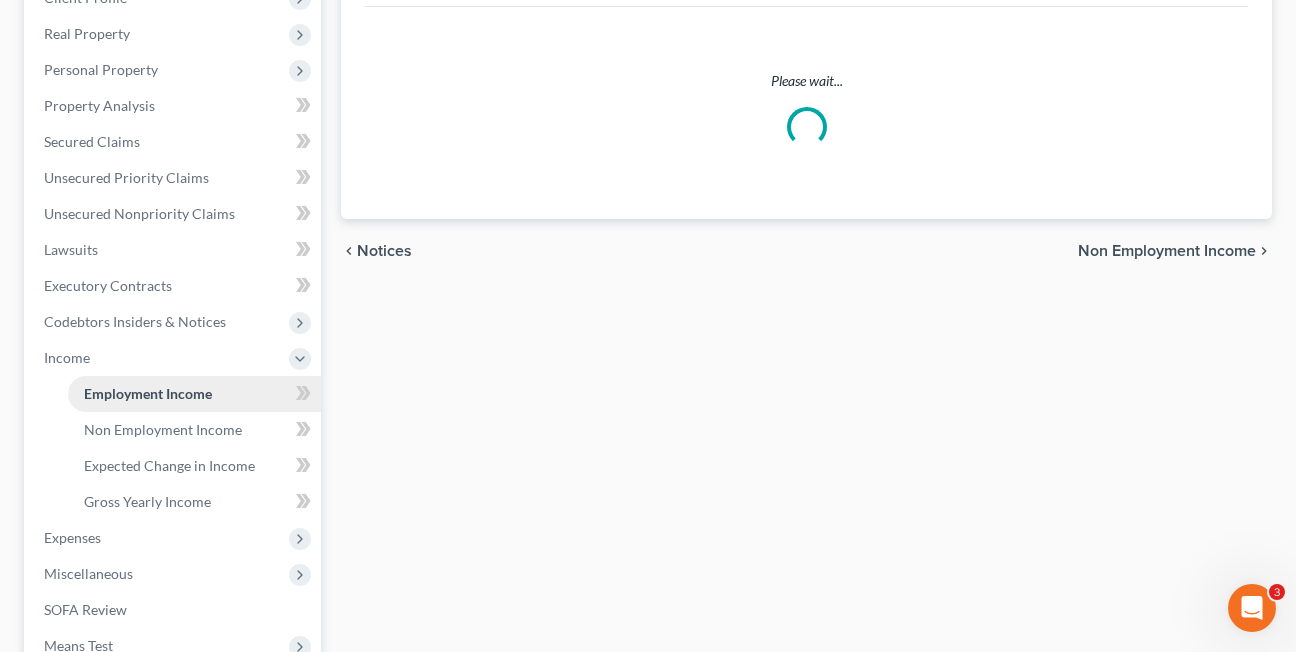 scroll, scrollTop: 0, scrollLeft: 0, axis: both 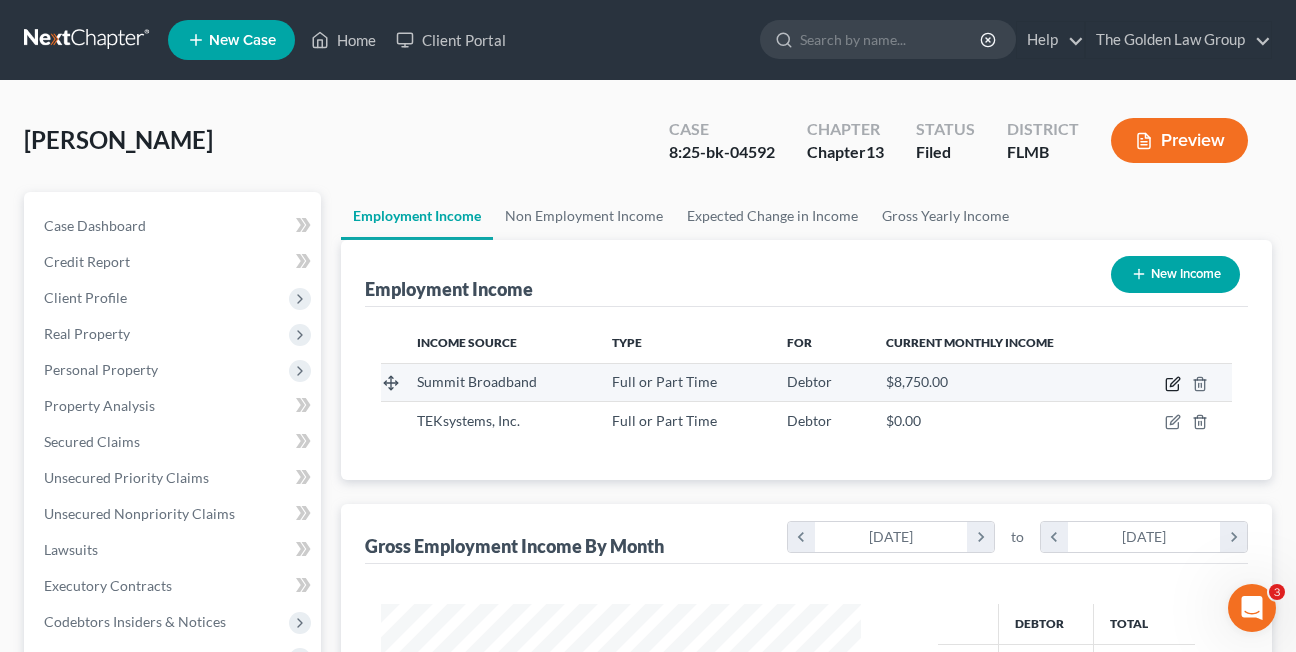 click 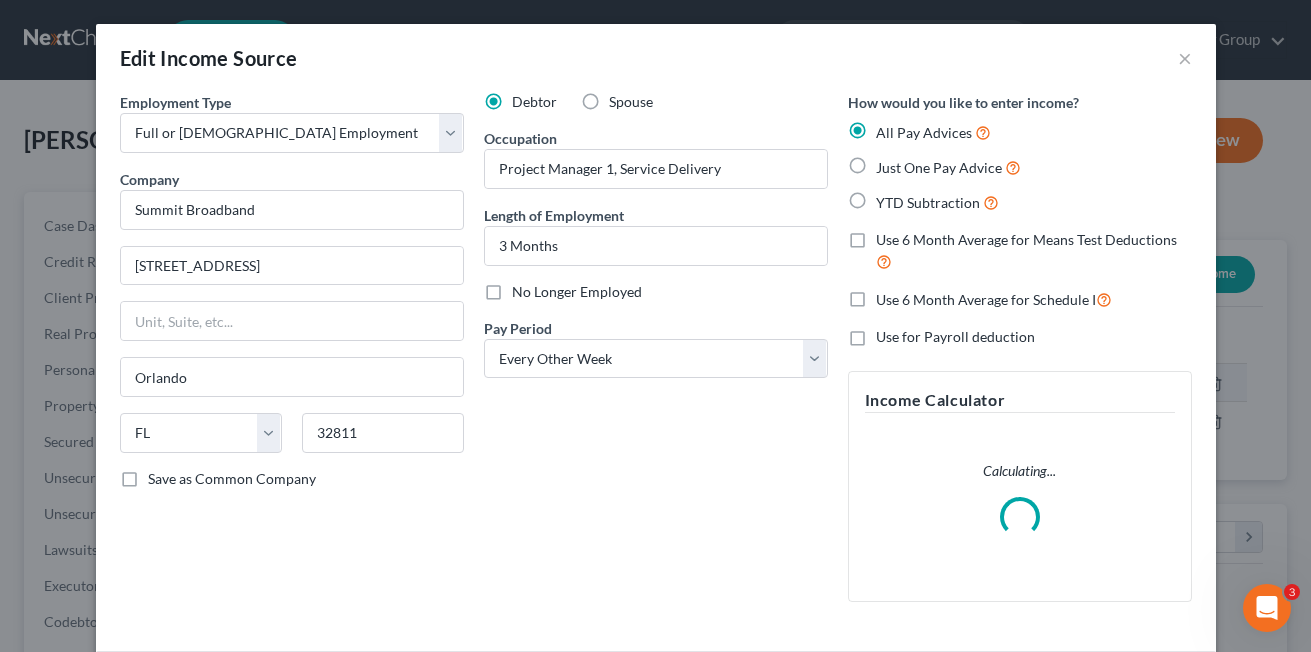 scroll, scrollTop: 999642, scrollLeft: 999474, axis: both 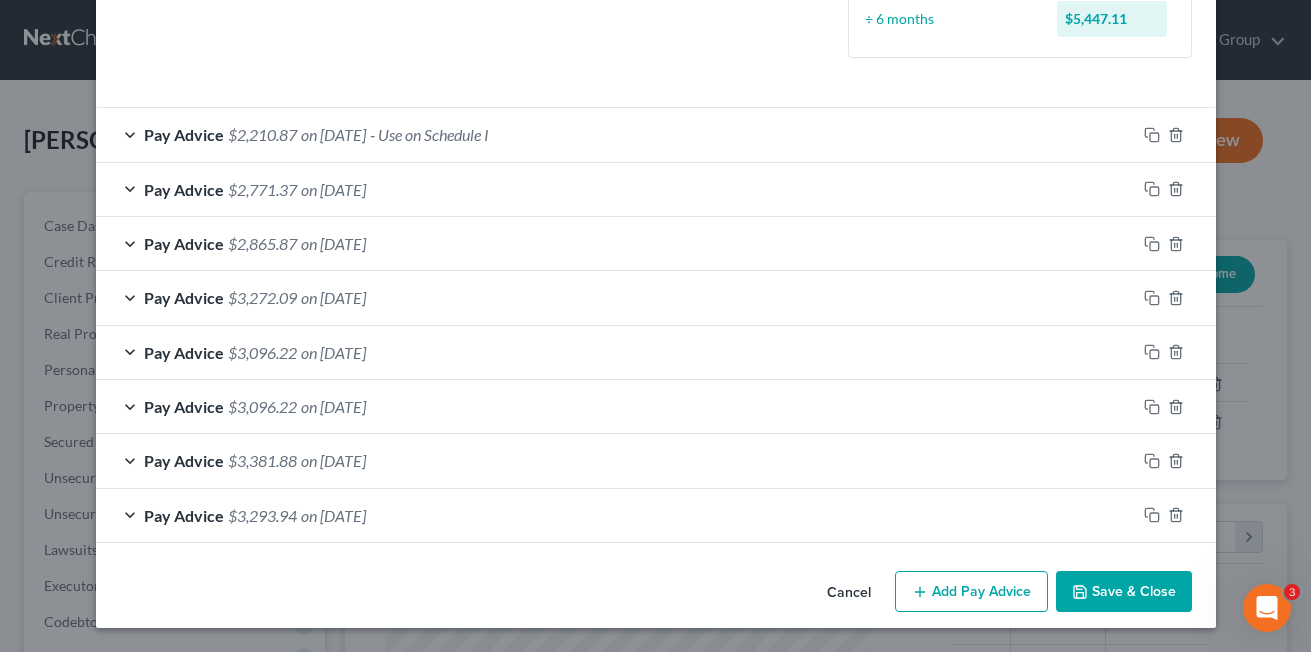 click on "Cancel" at bounding box center (849, 593) 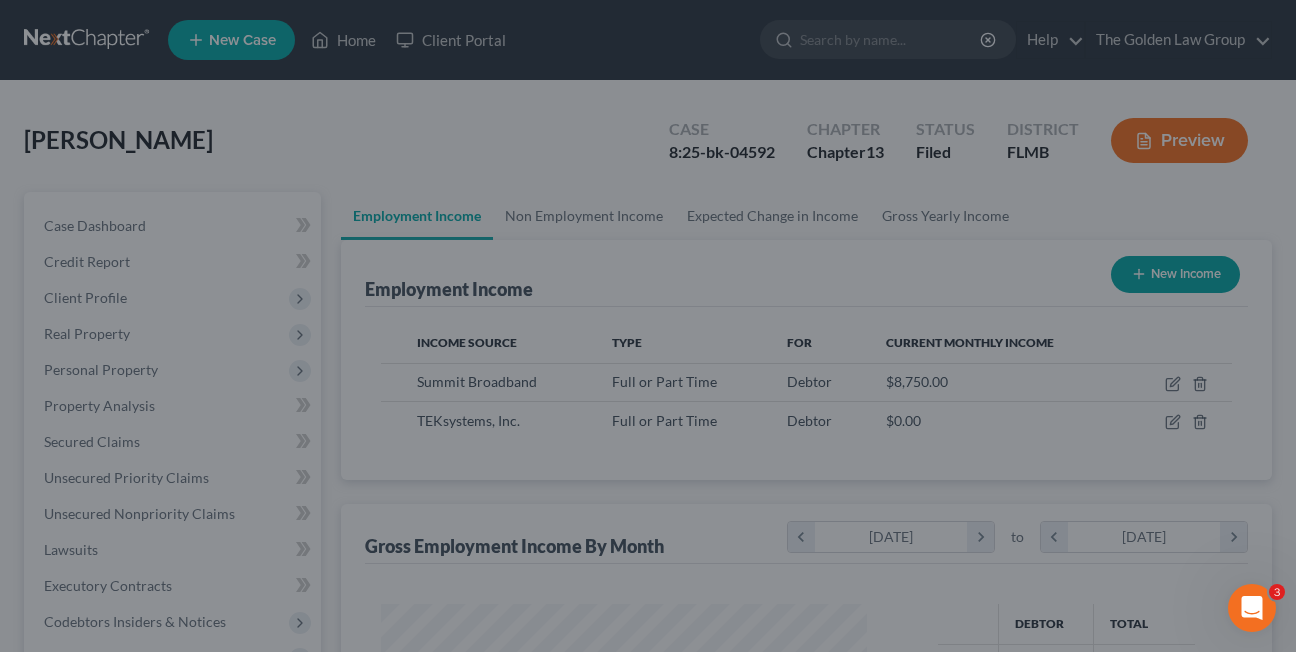 scroll, scrollTop: 359, scrollLeft: 520, axis: both 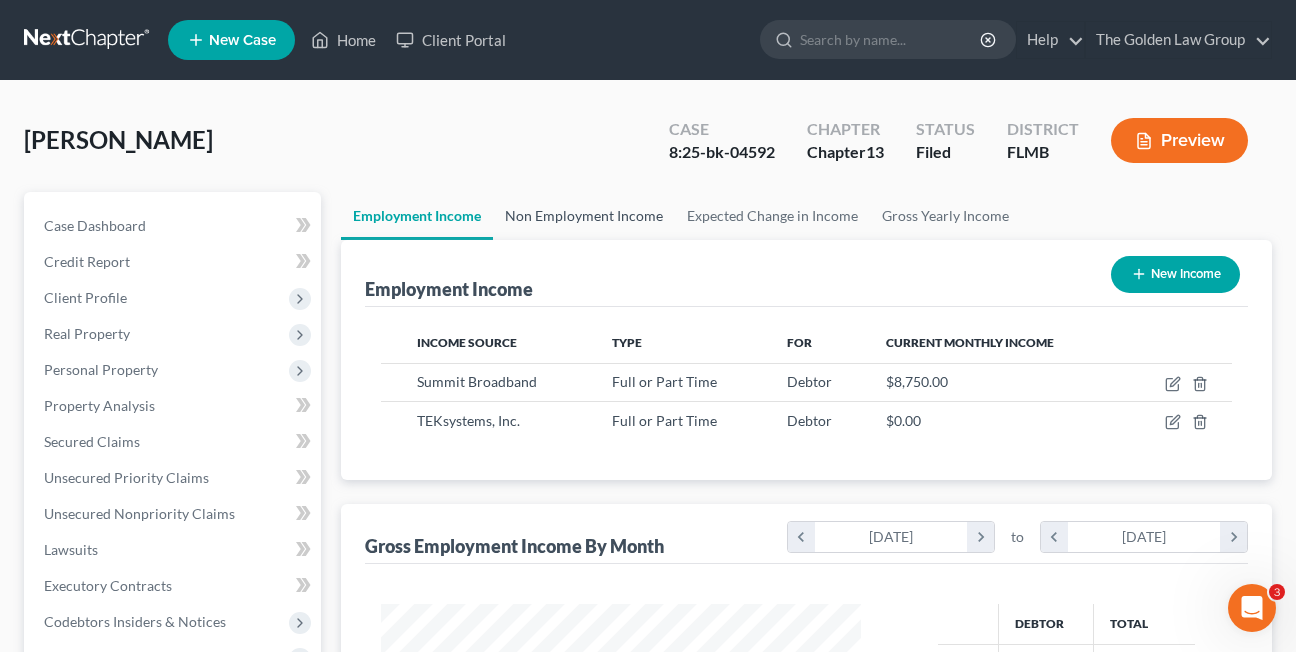 click on "Non Employment Income" at bounding box center (584, 216) 